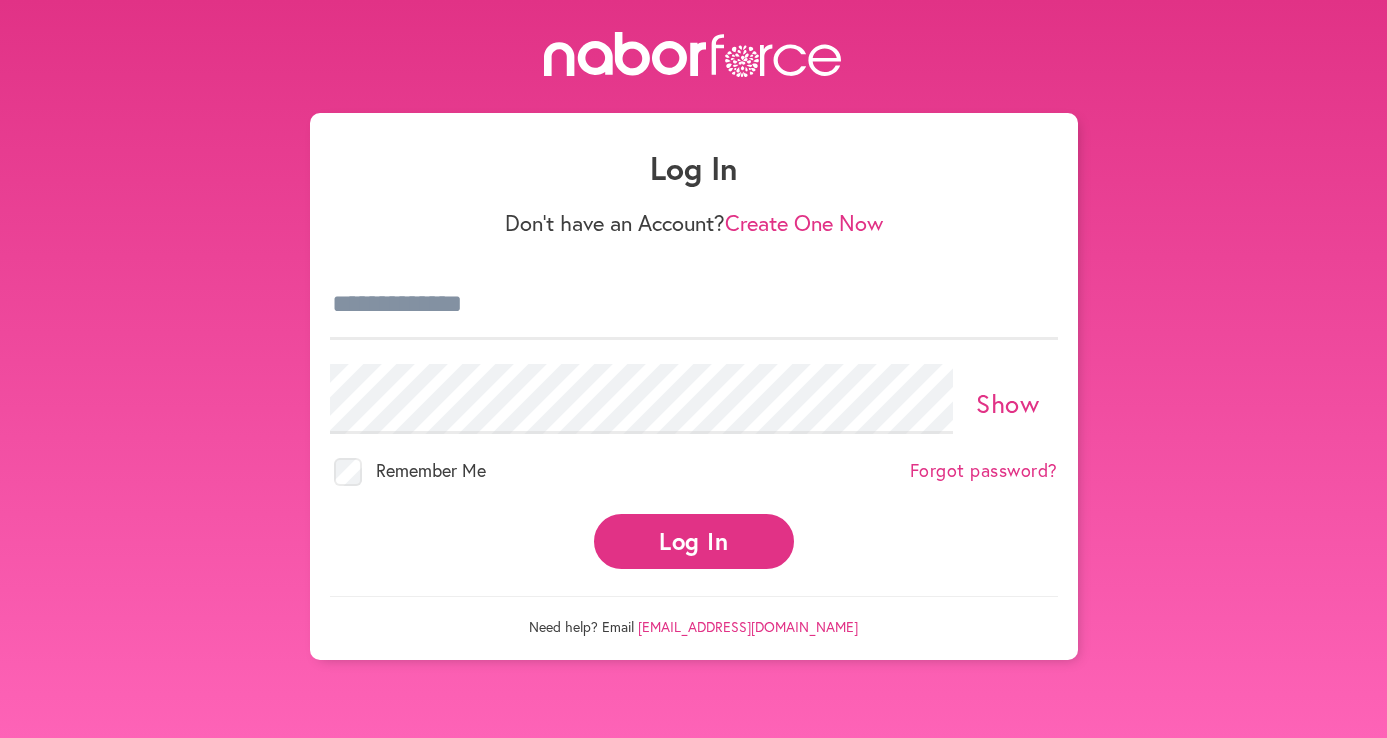 scroll, scrollTop: 0, scrollLeft: 0, axis: both 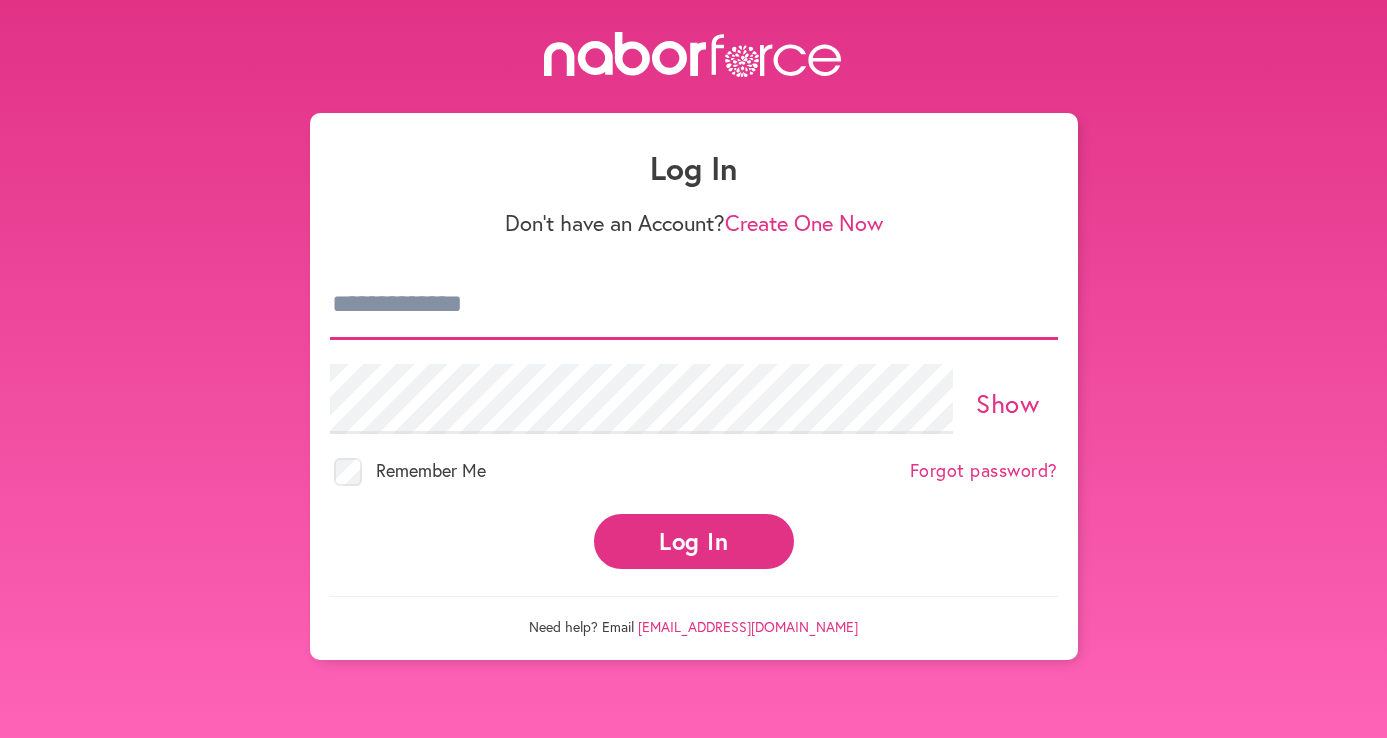 click at bounding box center (694, 305) 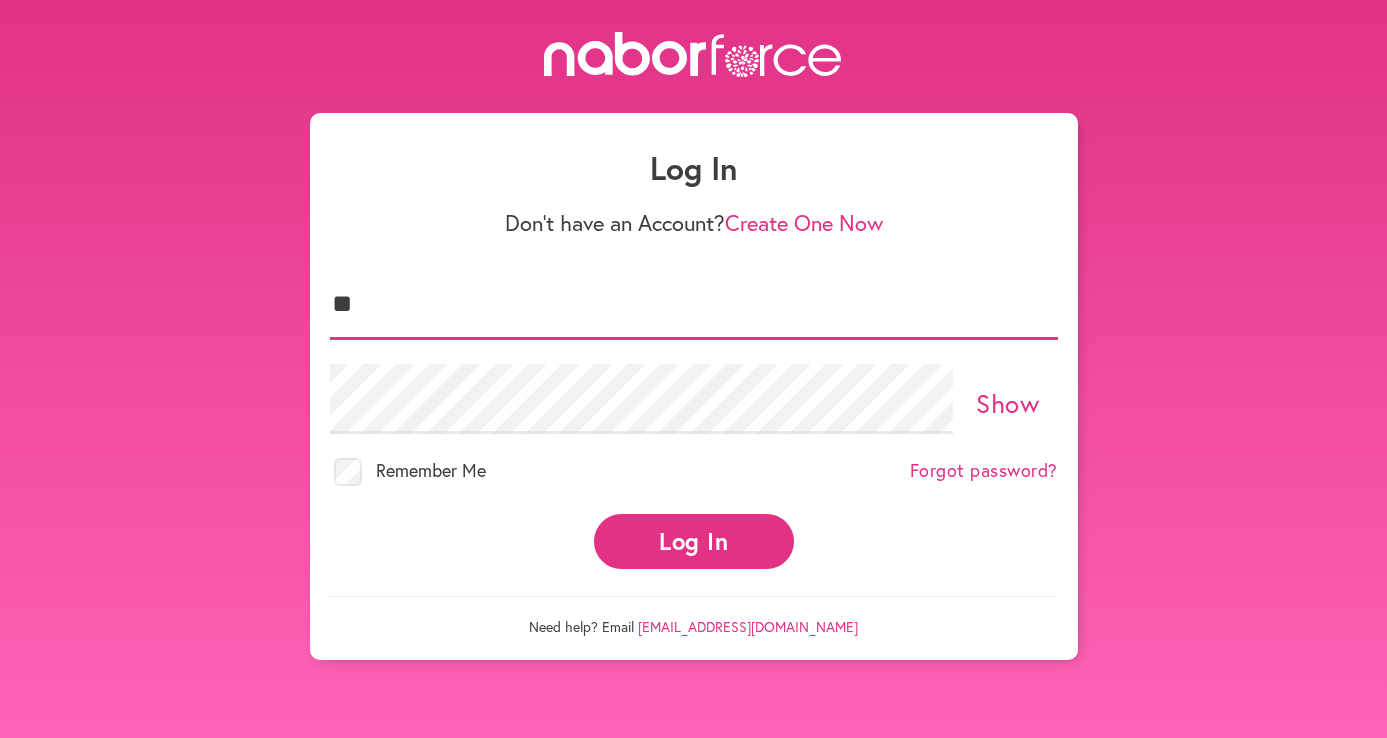 type on "**********" 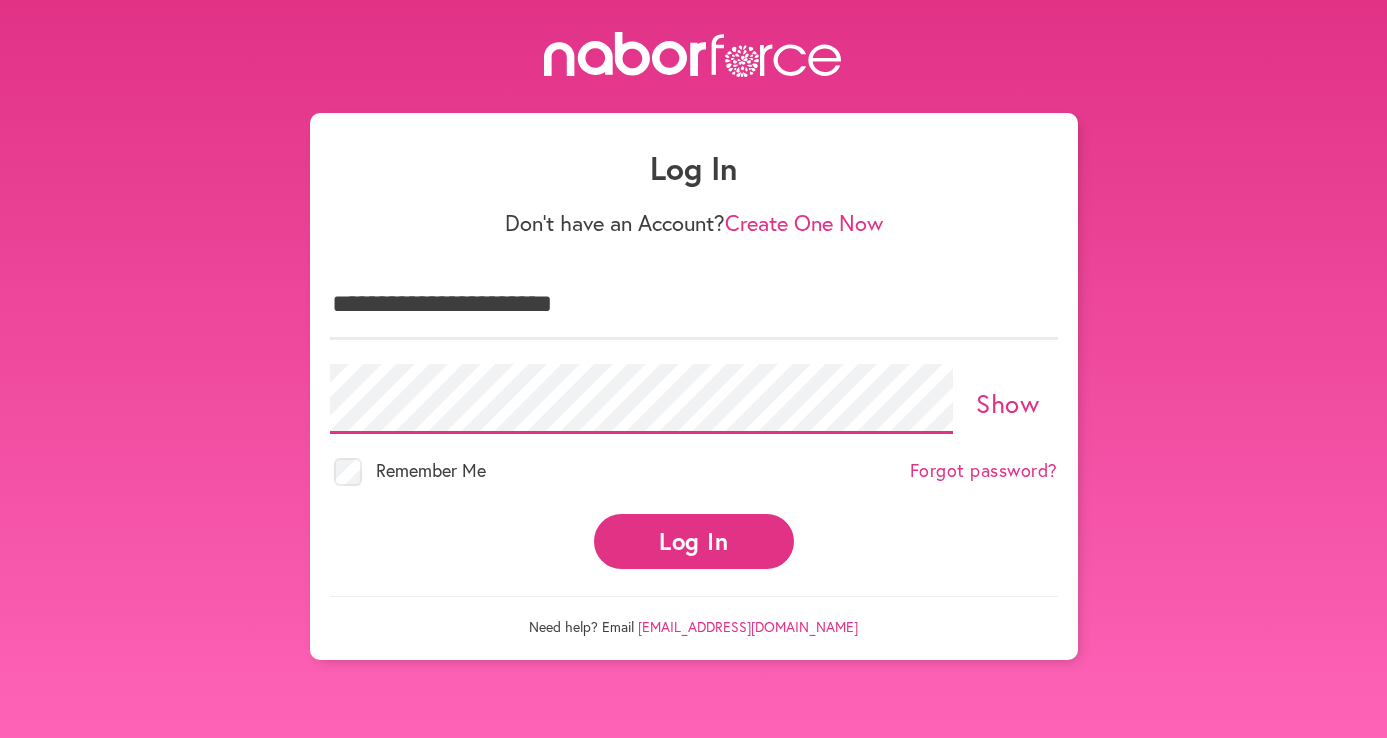 click on "Log In" at bounding box center [694, 541] 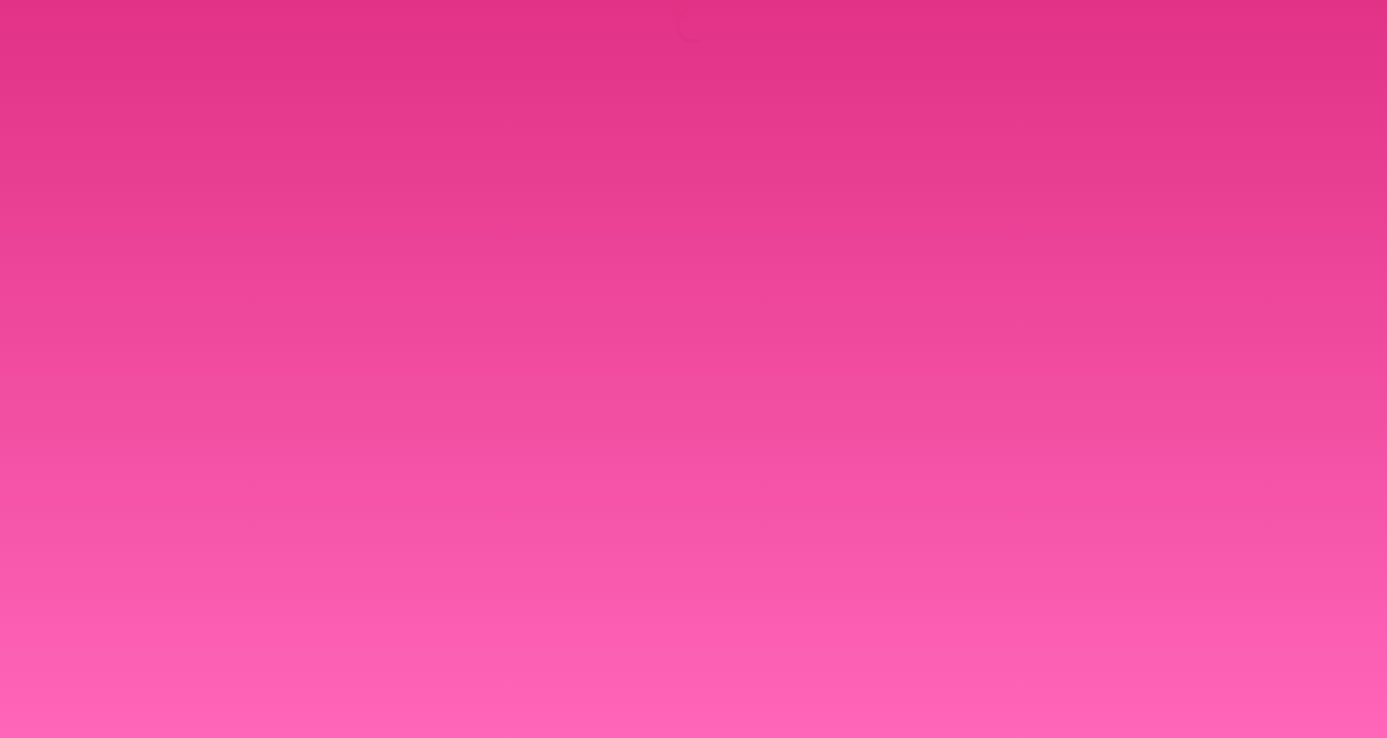 scroll, scrollTop: 0, scrollLeft: 0, axis: both 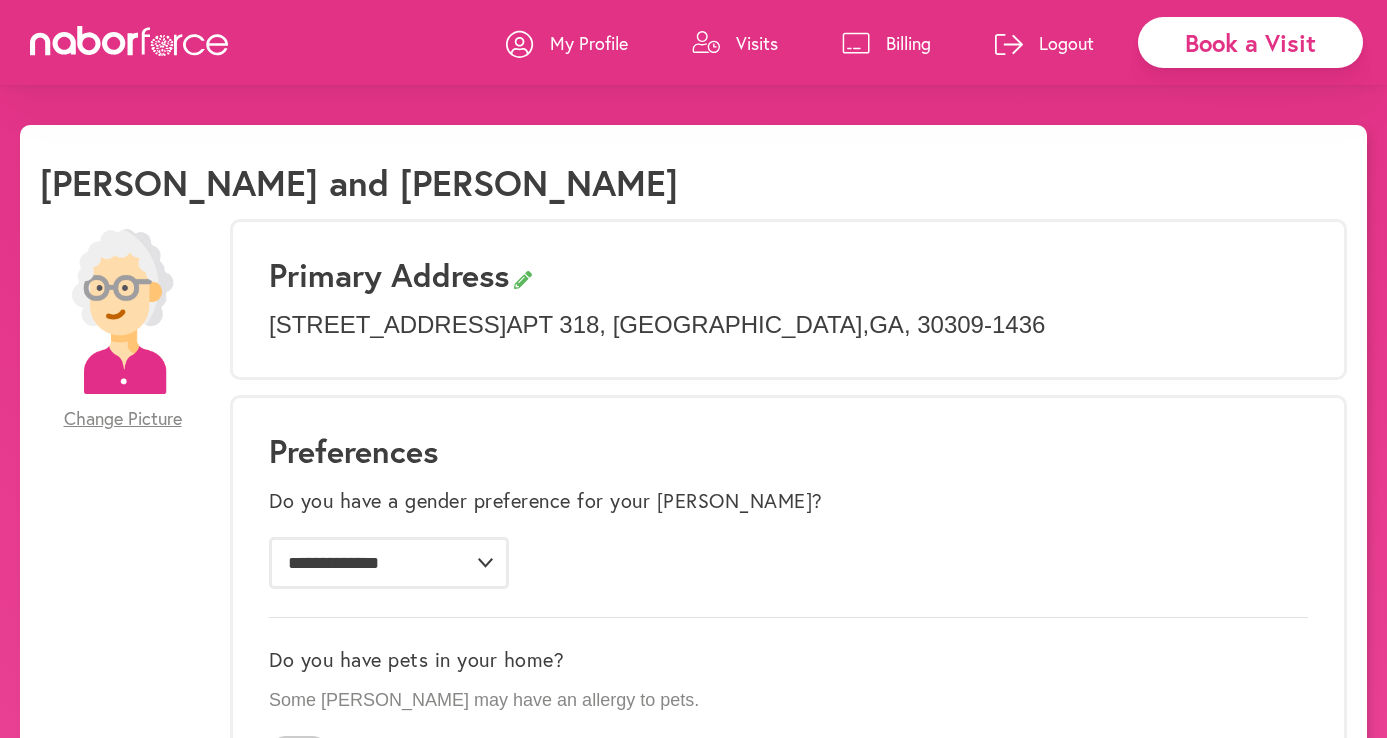 click on "Visits" at bounding box center [757, 43] 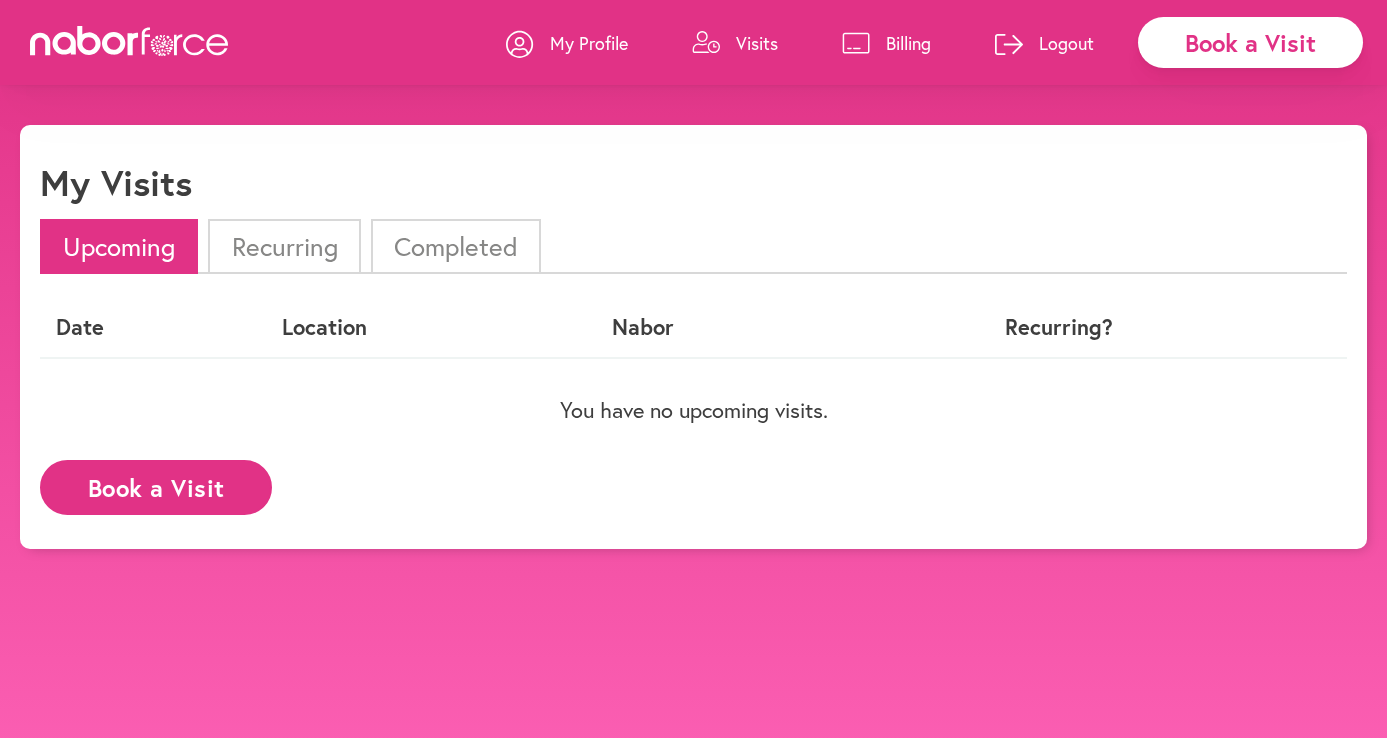 click on "Completed" at bounding box center [456, 246] 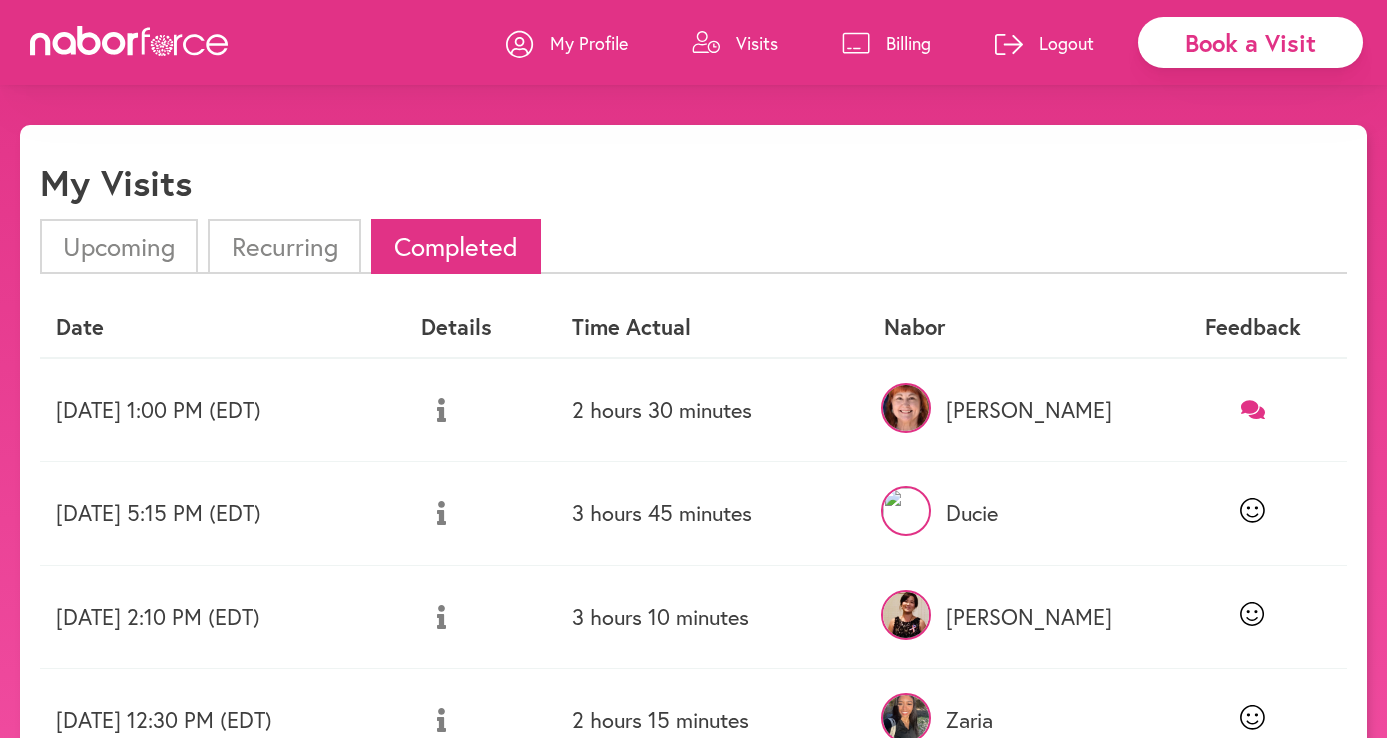 click 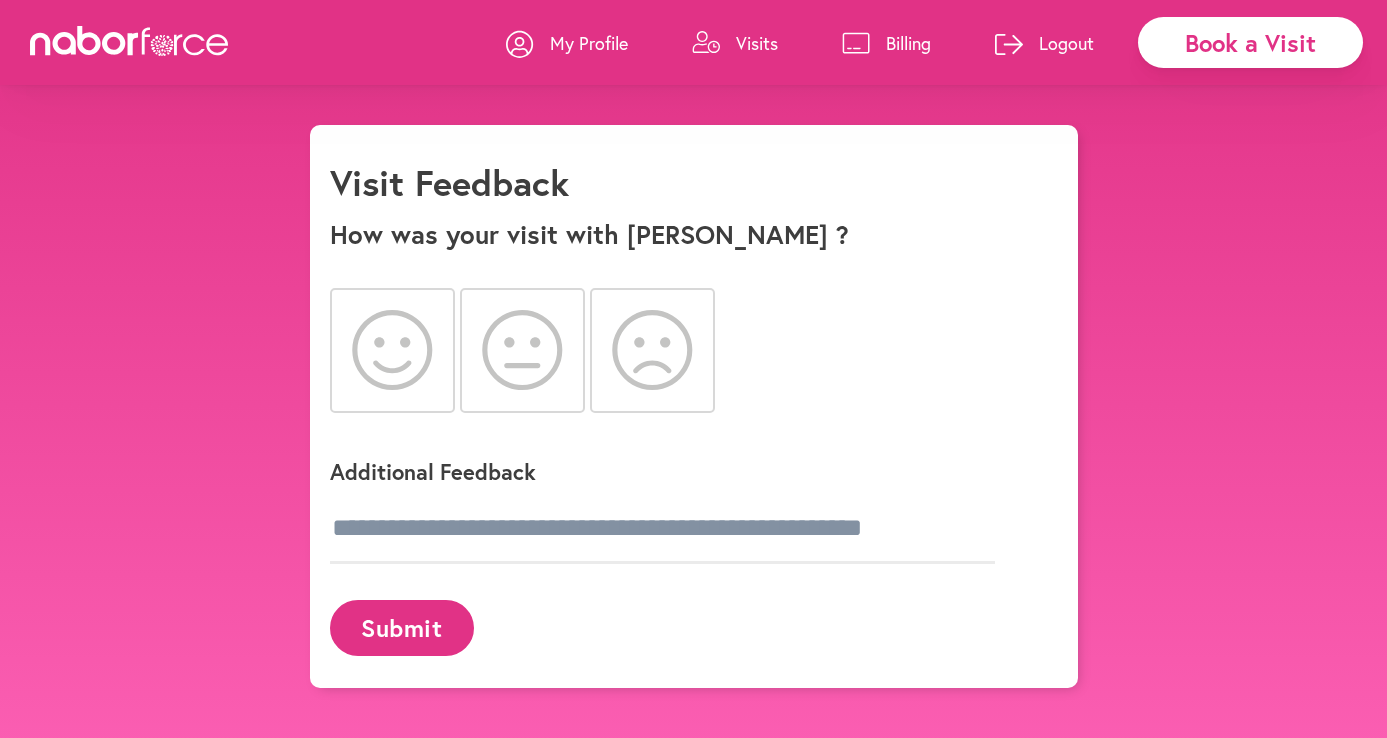 click 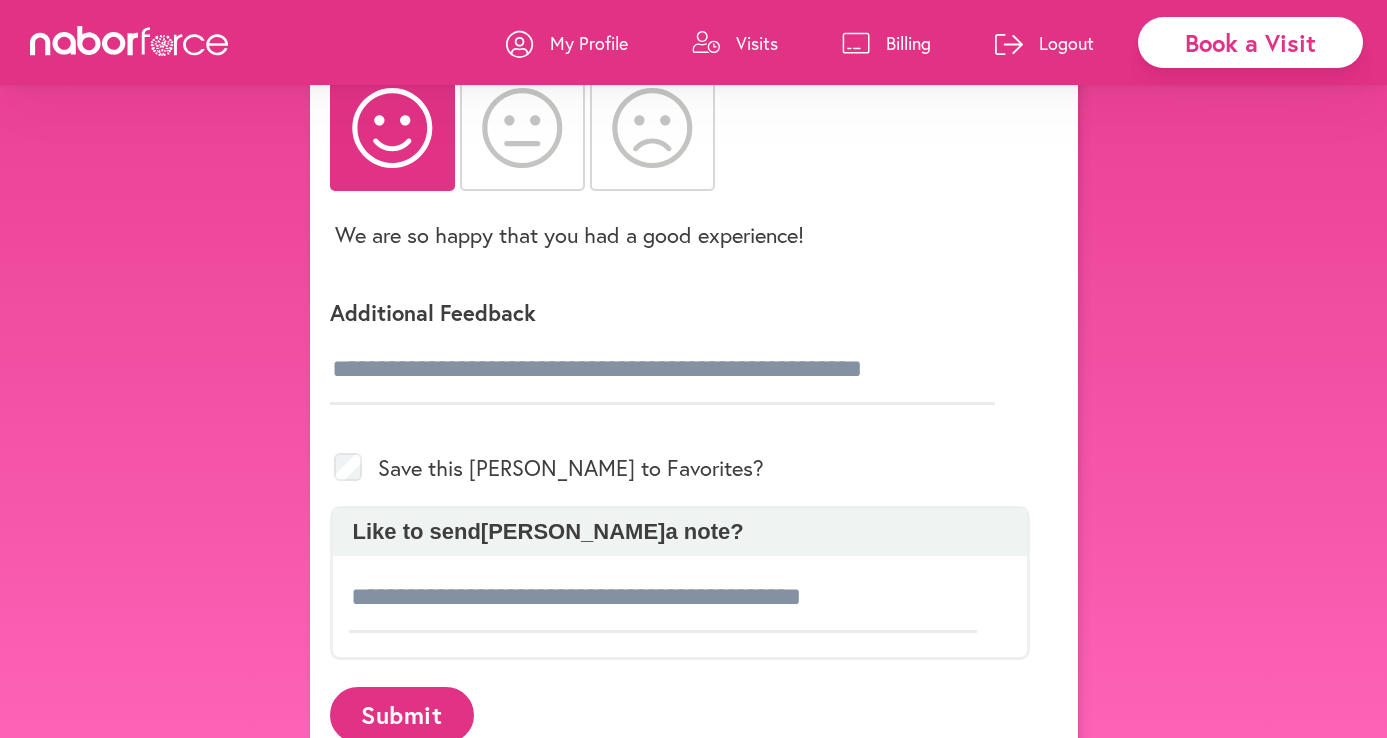 scroll, scrollTop: 278, scrollLeft: 0, axis: vertical 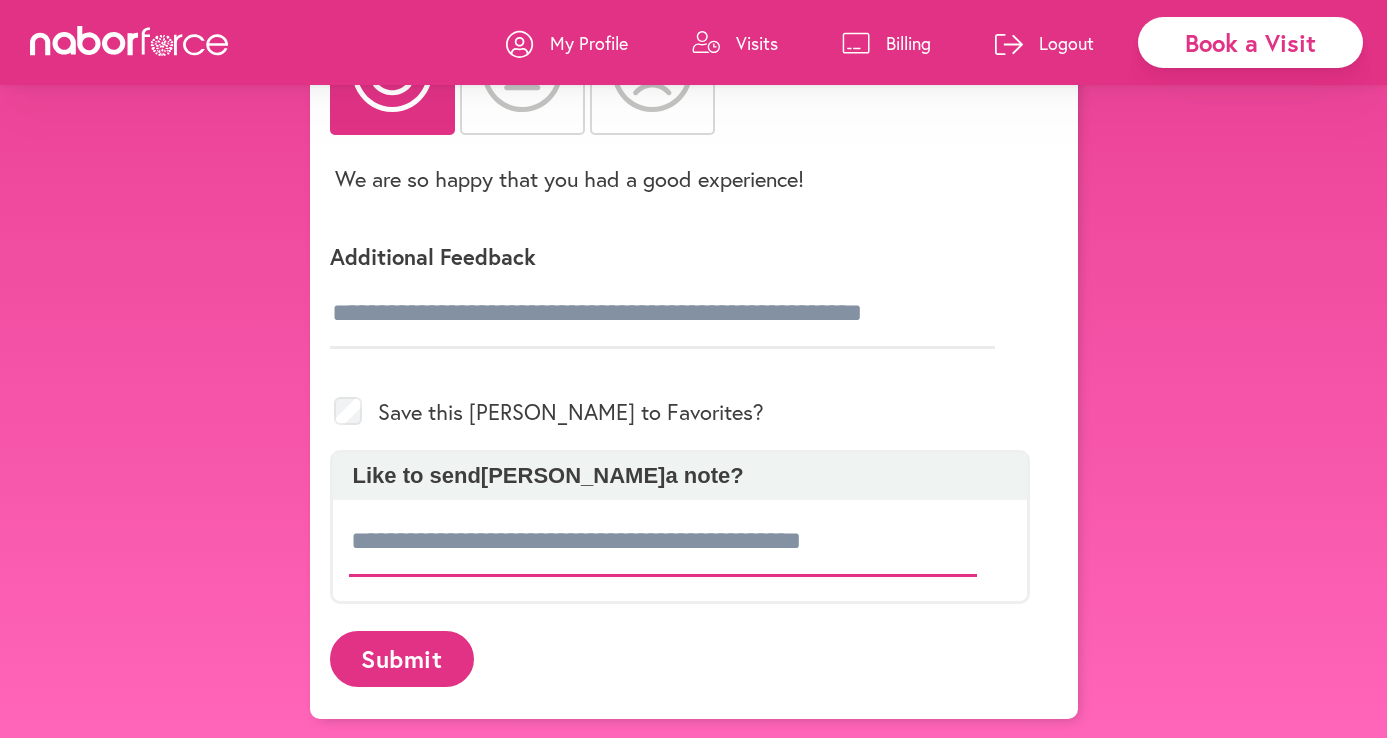 click at bounding box center [663, 542] 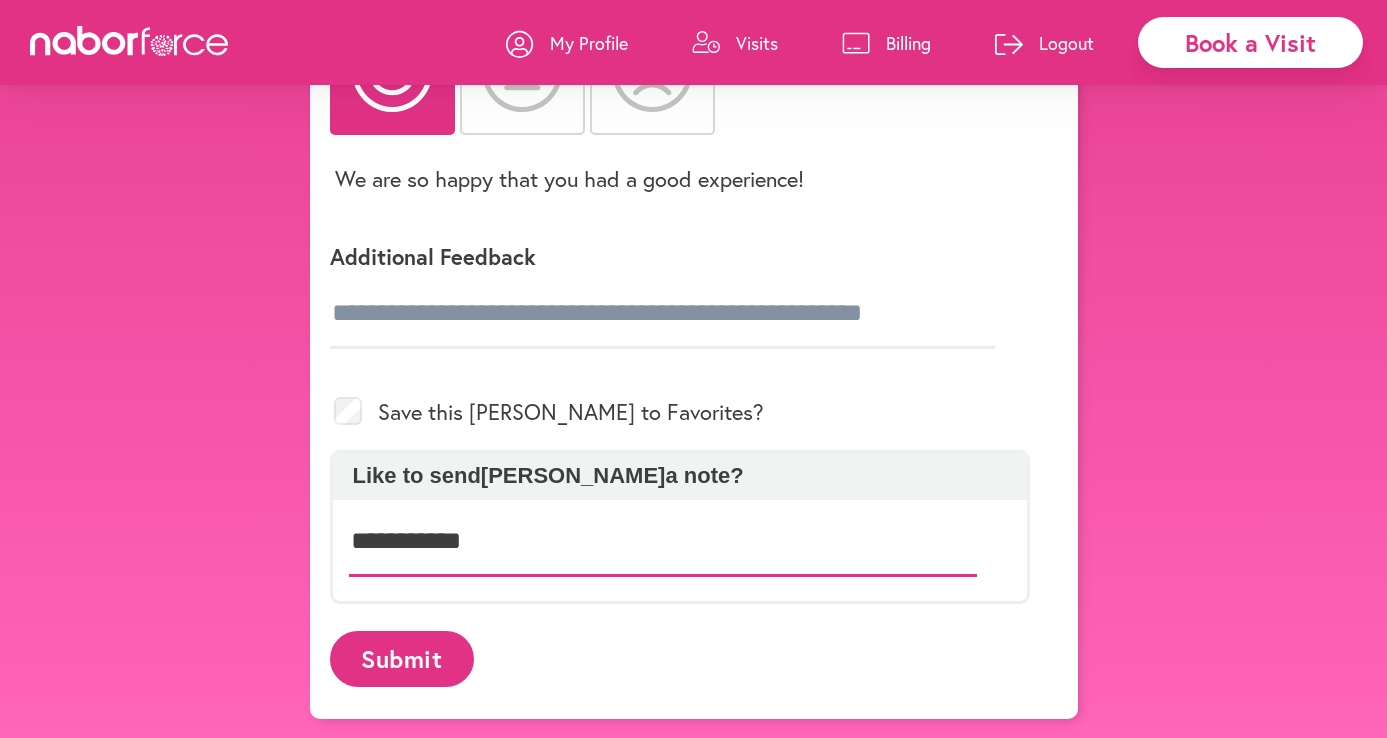 type on "**********" 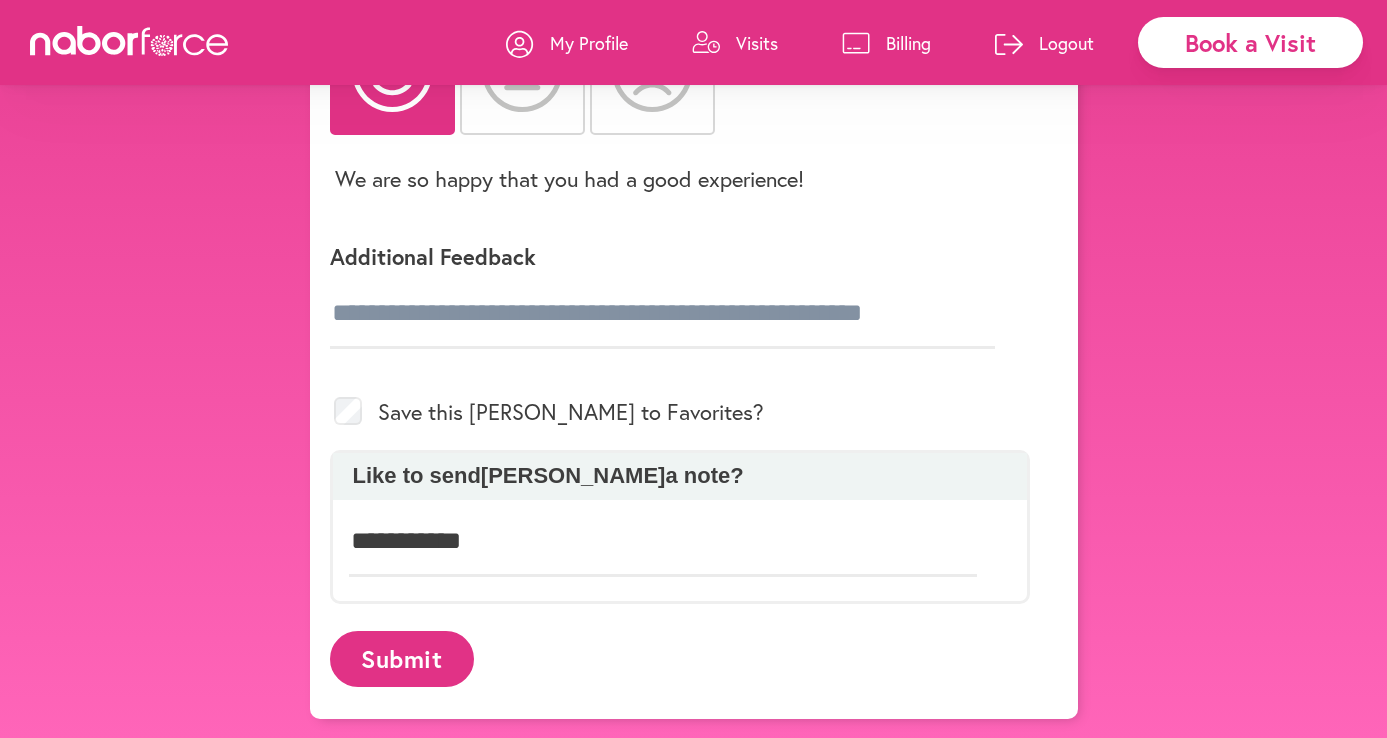 click on "Submit" at bounding box center (402, 658) 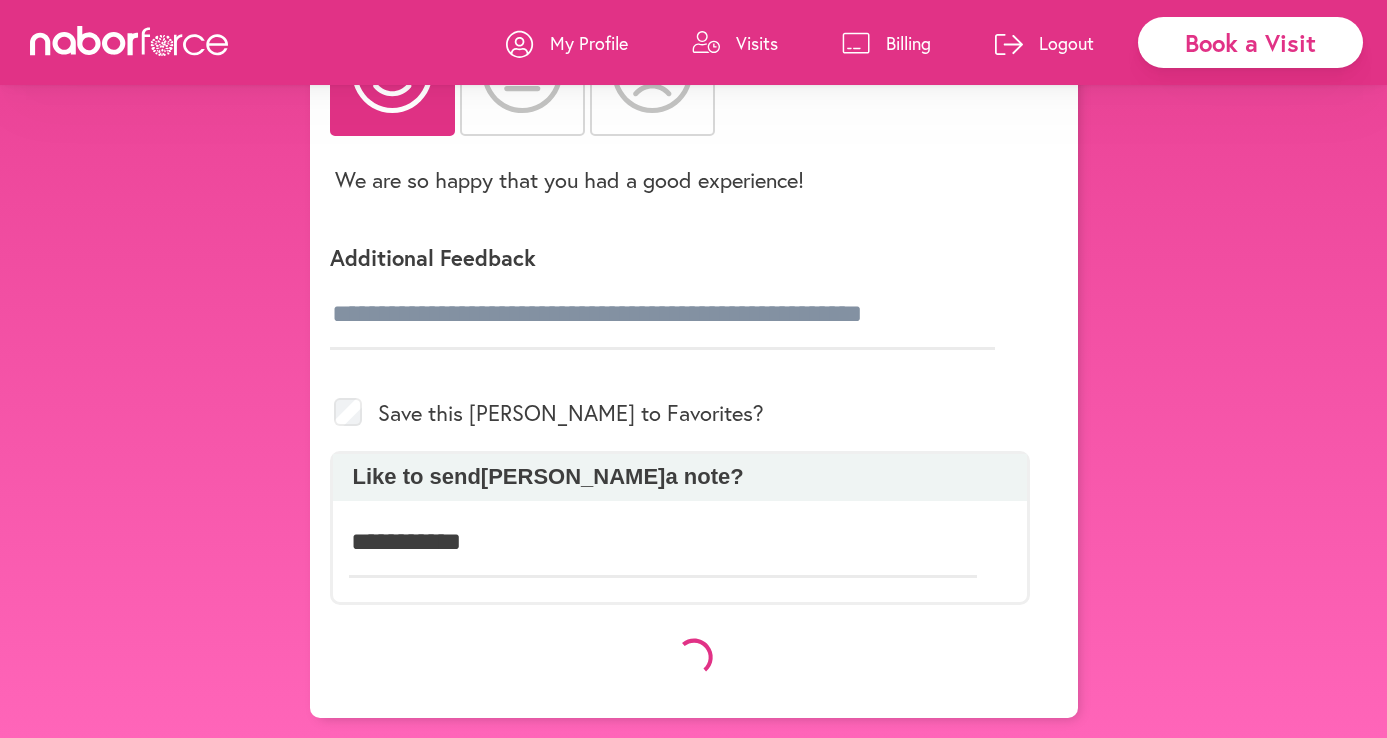 scroll, scrollTop: 278, scrollLeft: 0, axis: vertical 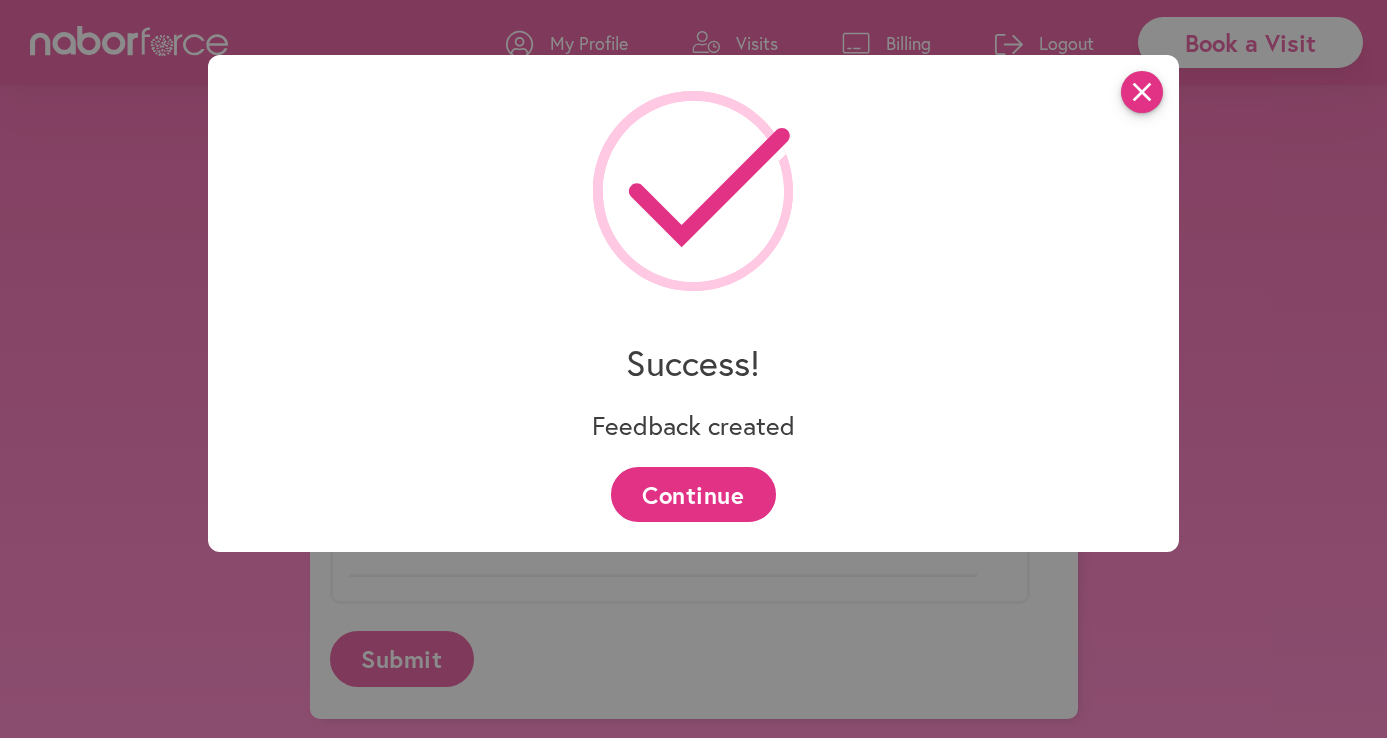 click on "close" at bounding box center [1142, 92] 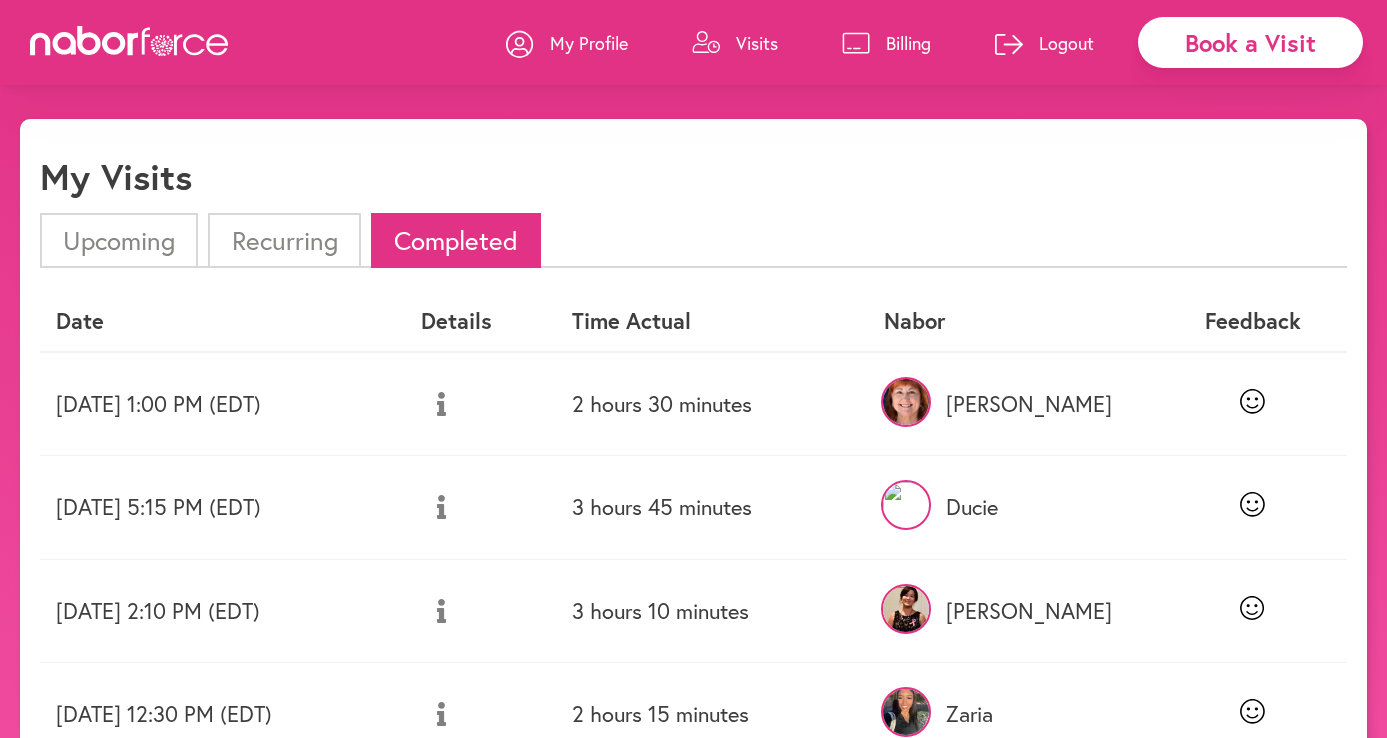 scroll, scrollTop: 0, scrollLeft: 0, axis: both 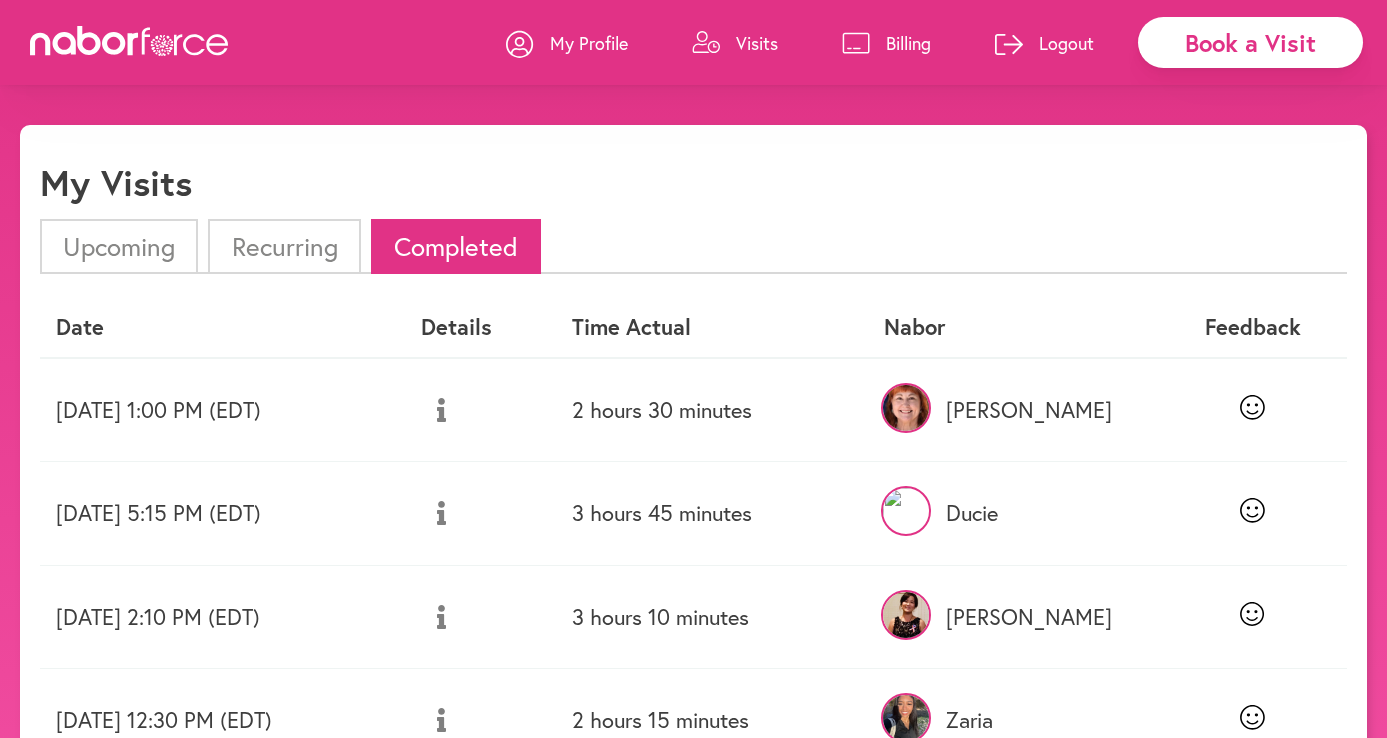 click on "Visits" at bounding box center [757, 43] 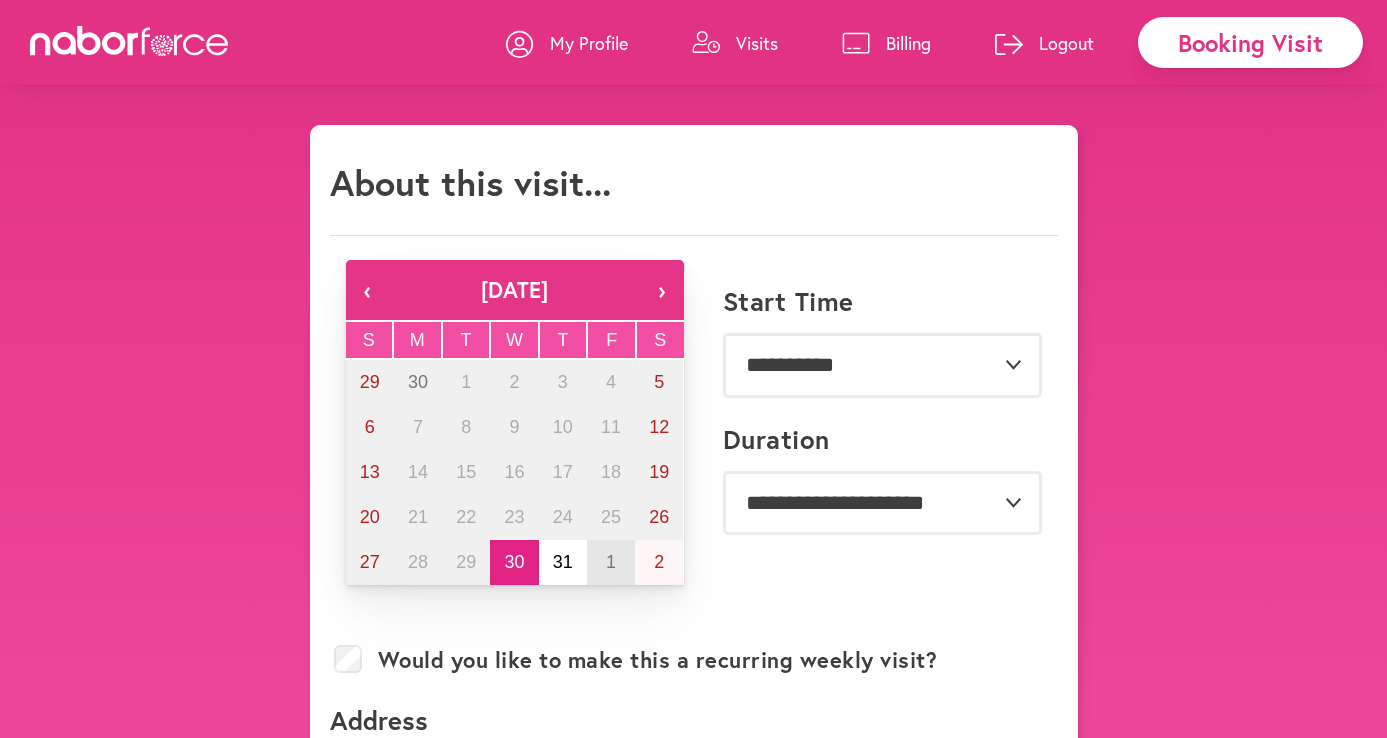 click on "1" at bounding box center [611, 562] 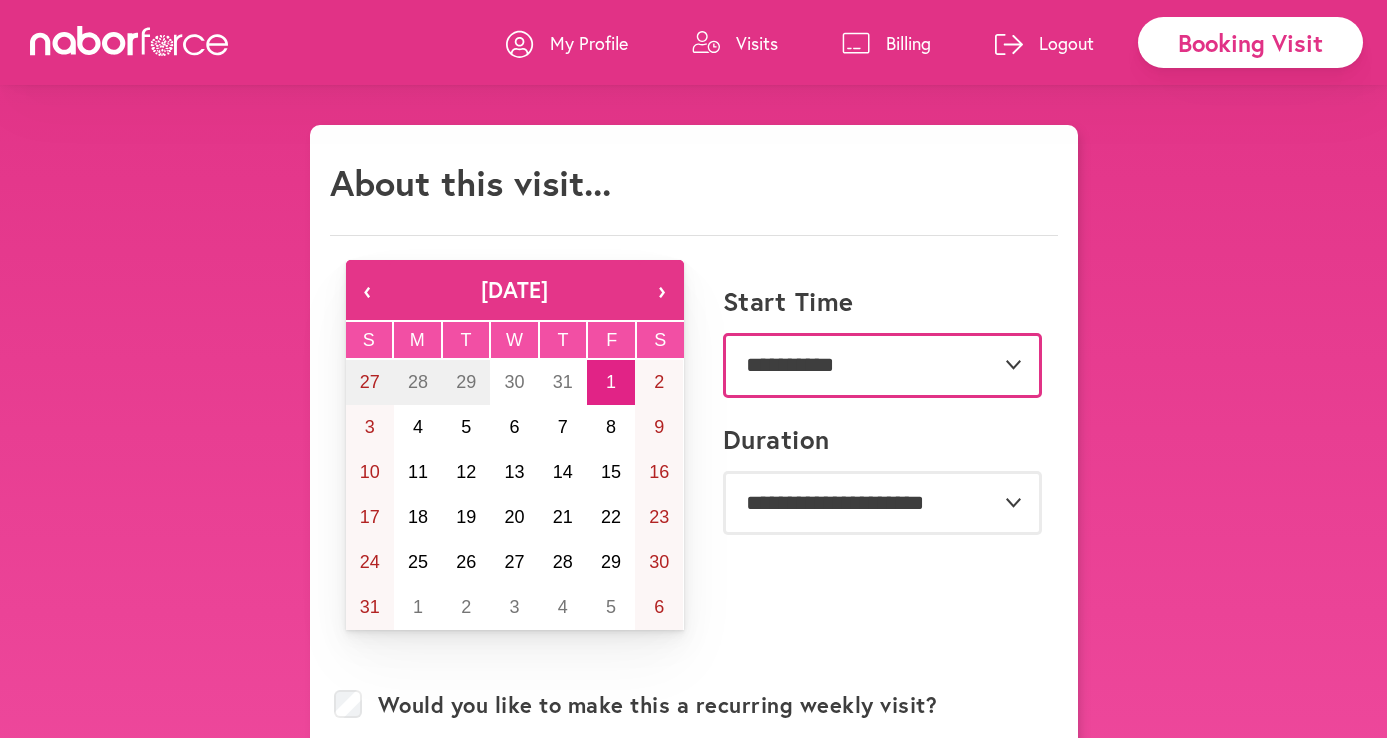click on "**********" at bounding box center [882, 365] 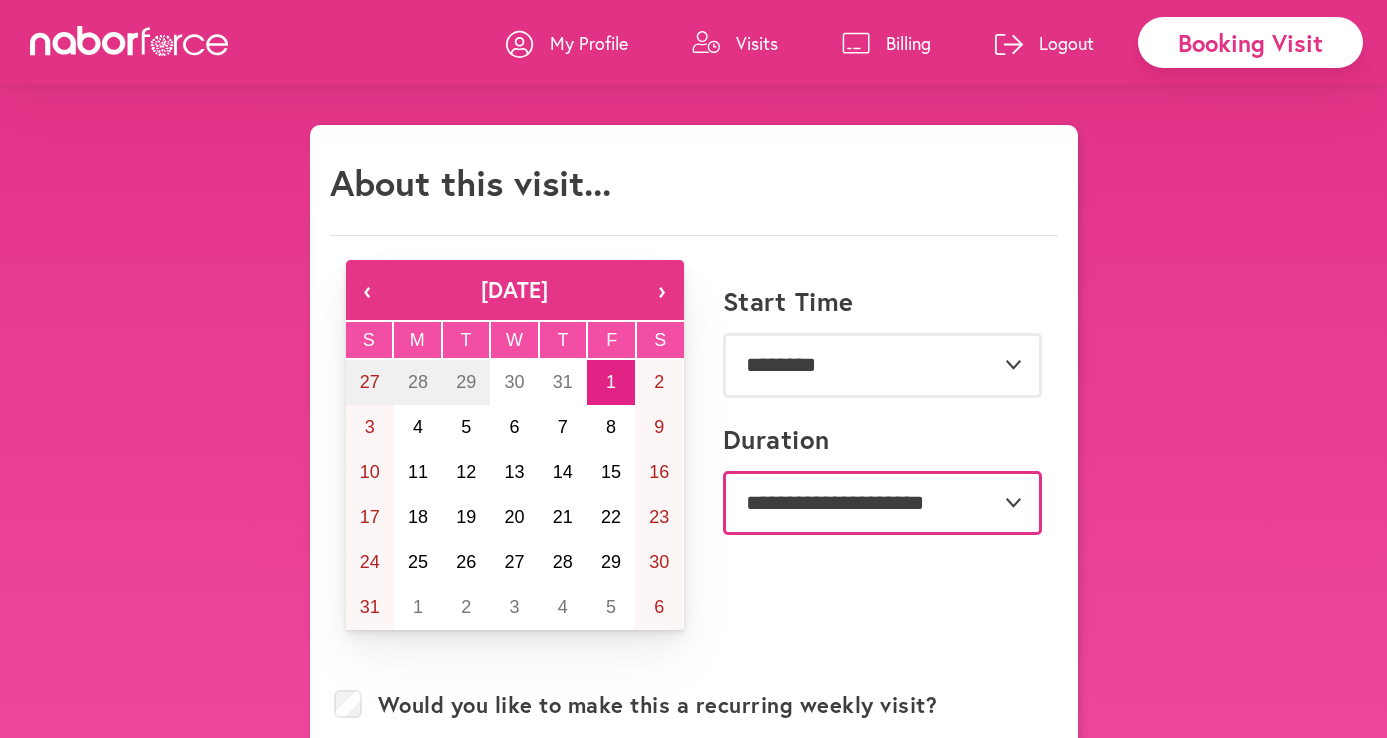 click on "**********" at bounding box center (882, 503) 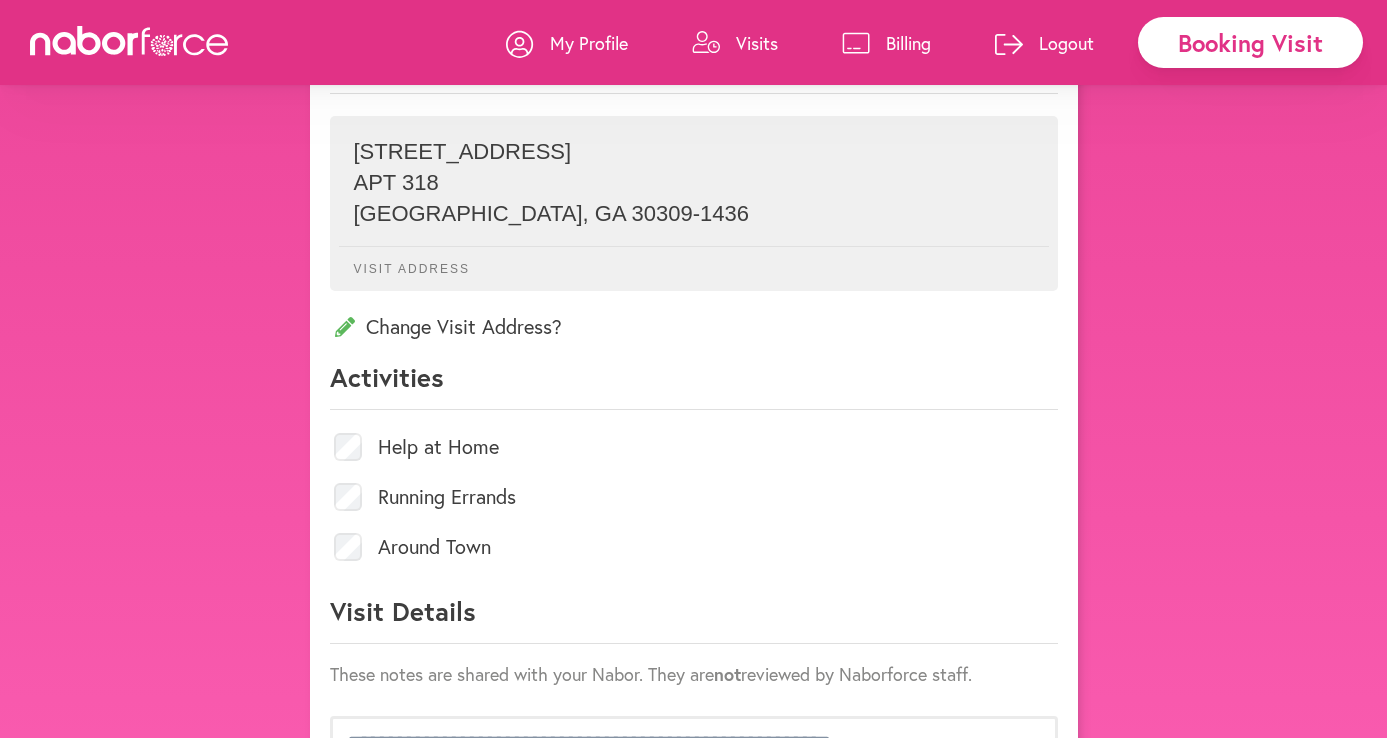 scroll, scrollTop: 707, scrollLeft: 0, axis: vertical 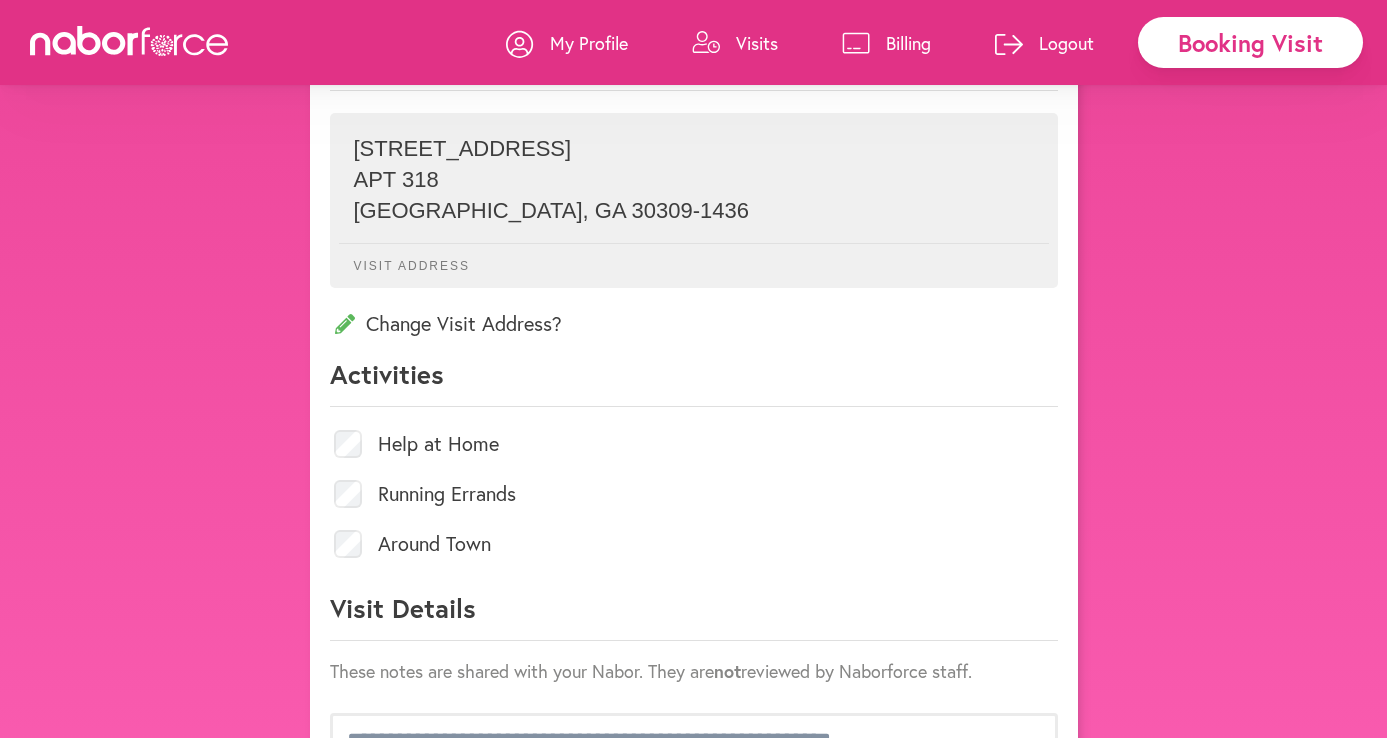 click on "Around Town" at bounding box center (434, 544) 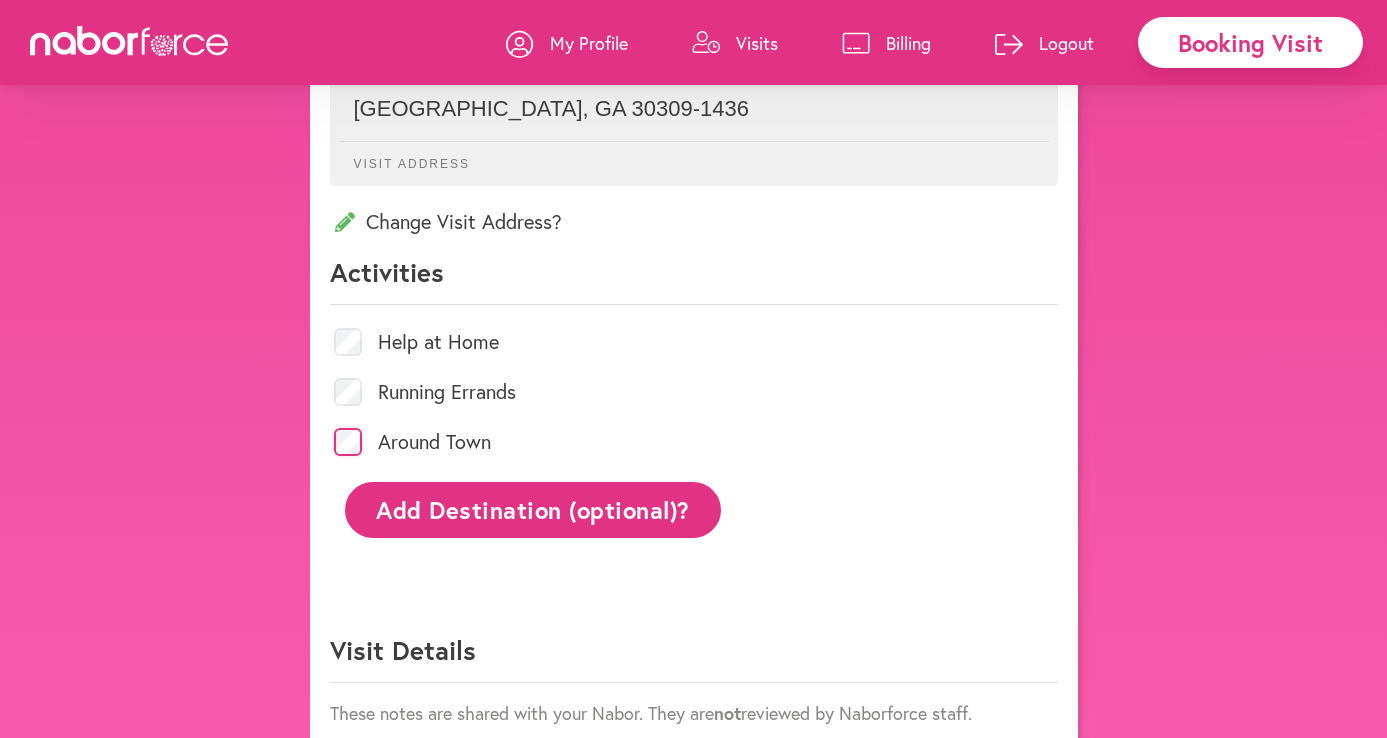 scroll, scrollTop: 854, scrollLeft: 0, axis: vertical 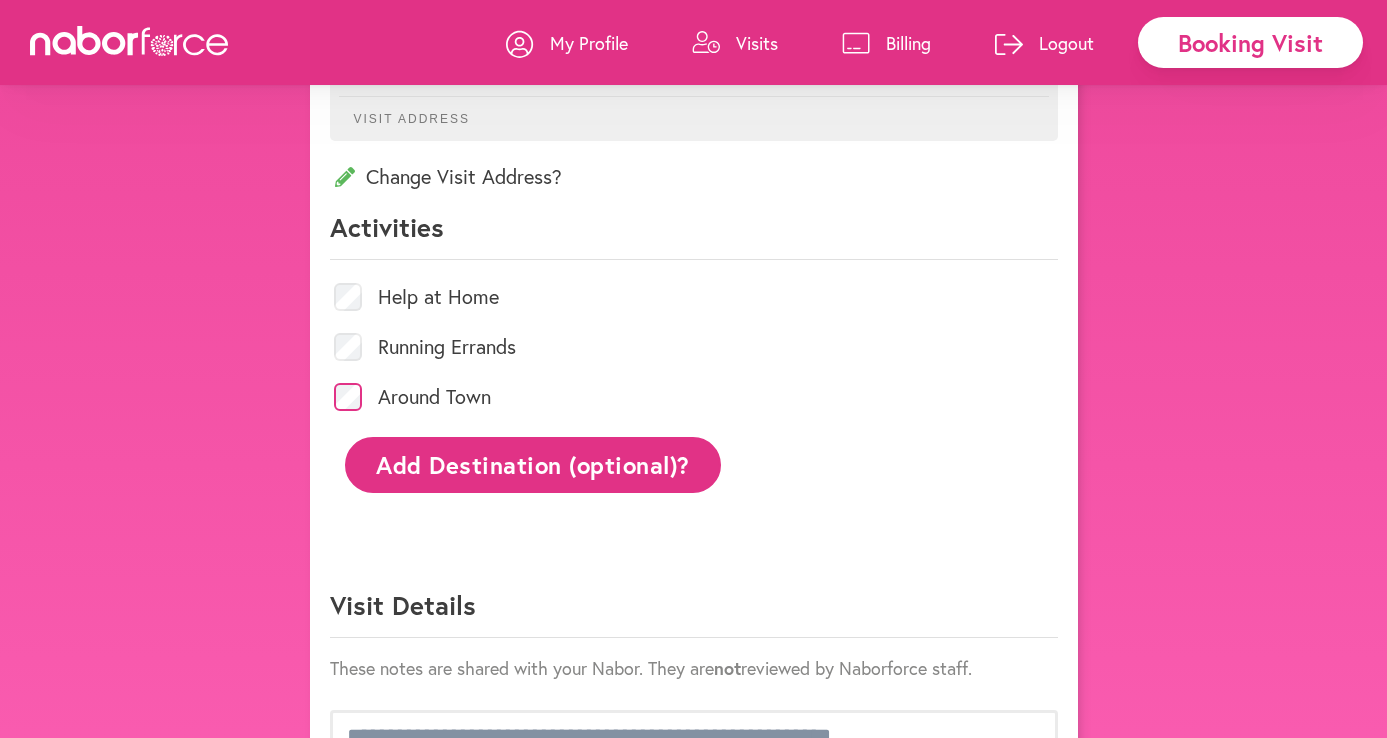 click on "Add Destination (optional)?" 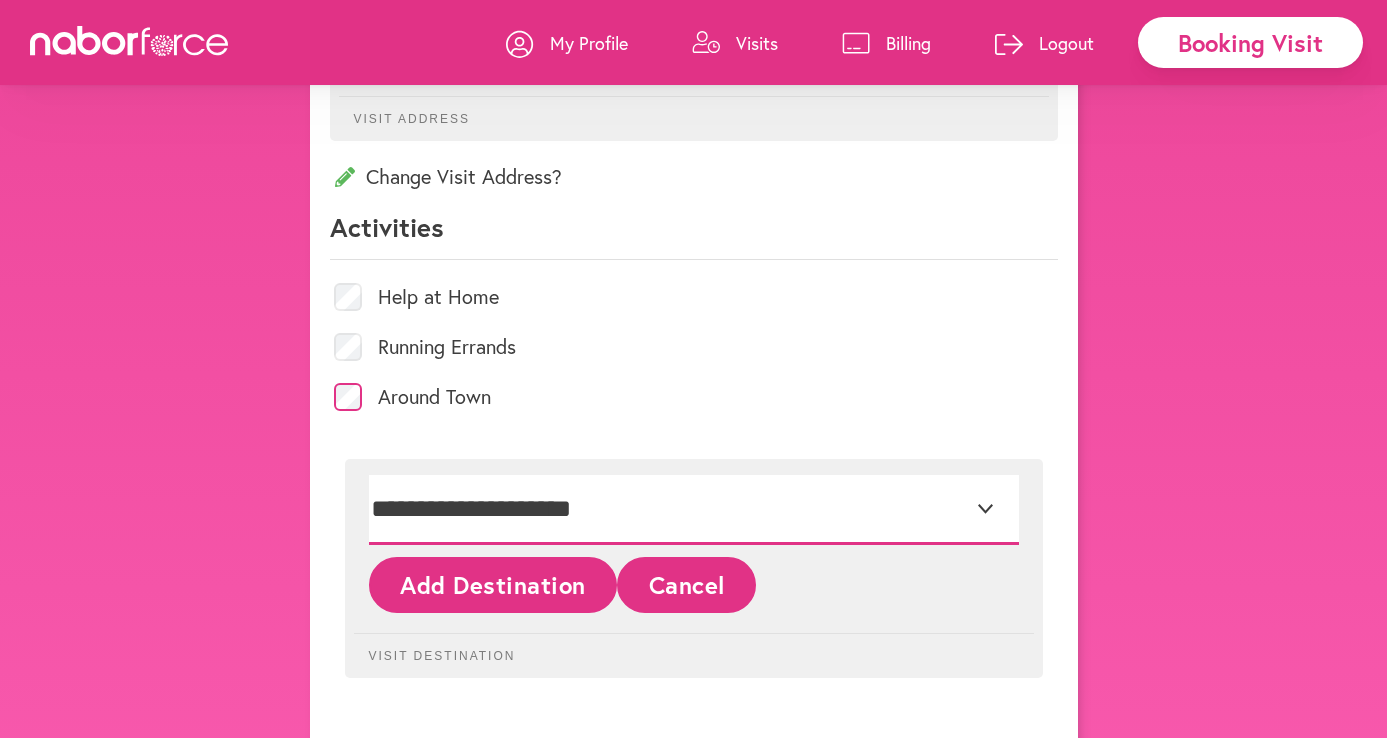 click on "**********" at bounding box center [694, 510] 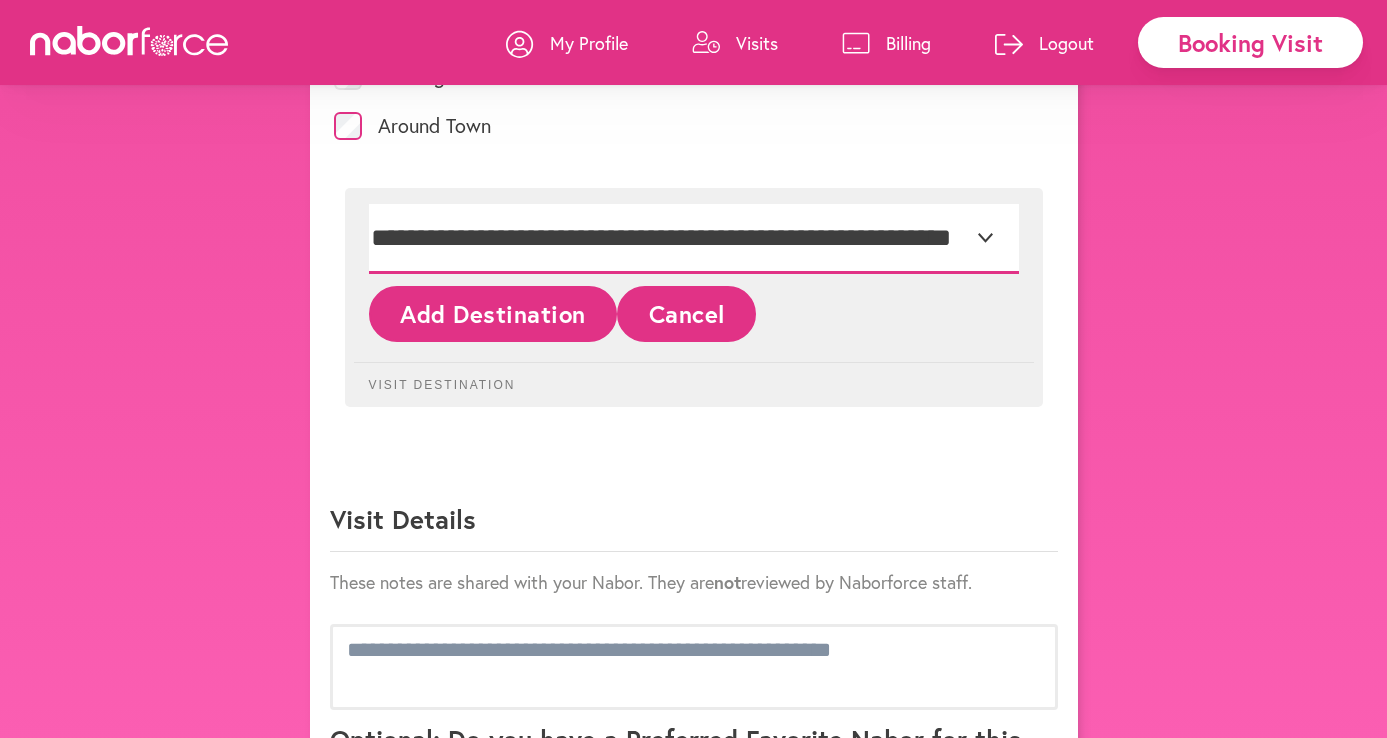 scroll, scrollTop: 1129, scrollLeft: 0, axis: vertical 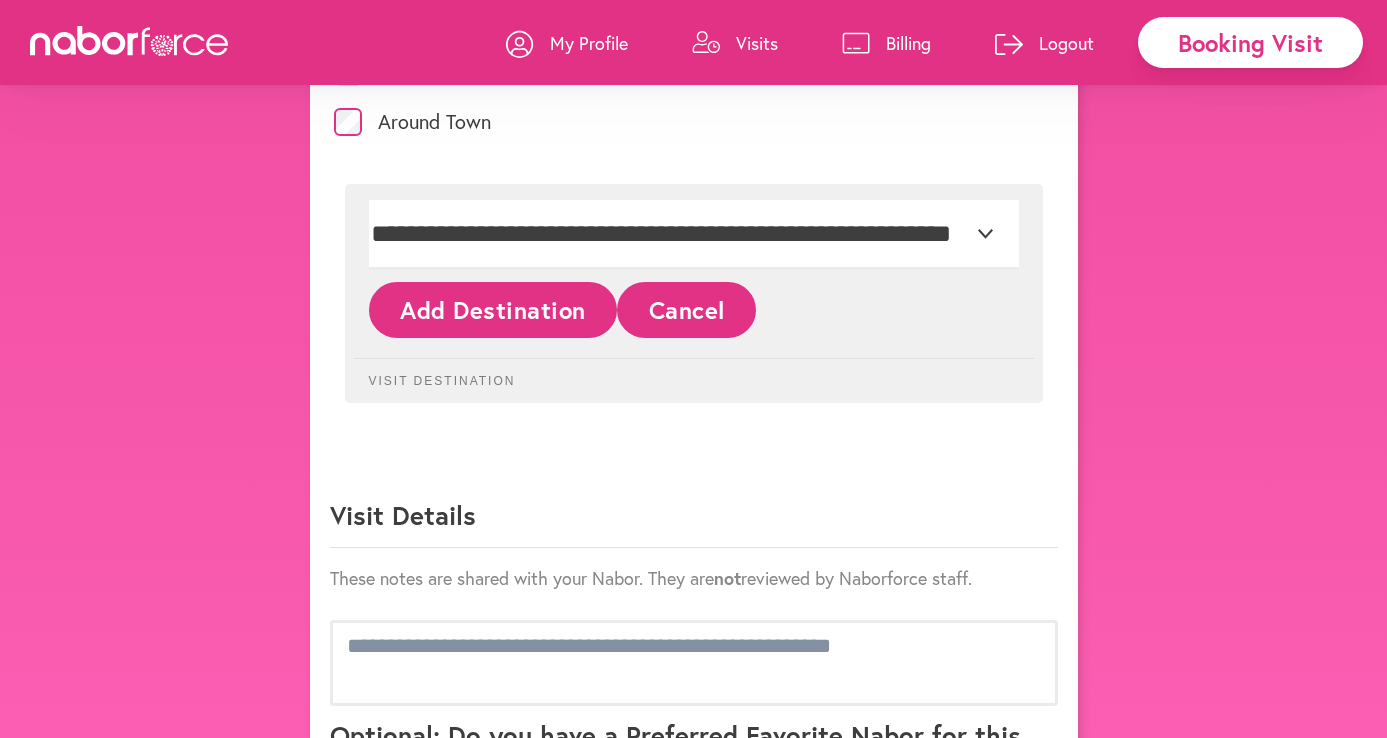 click on "Add Destination" 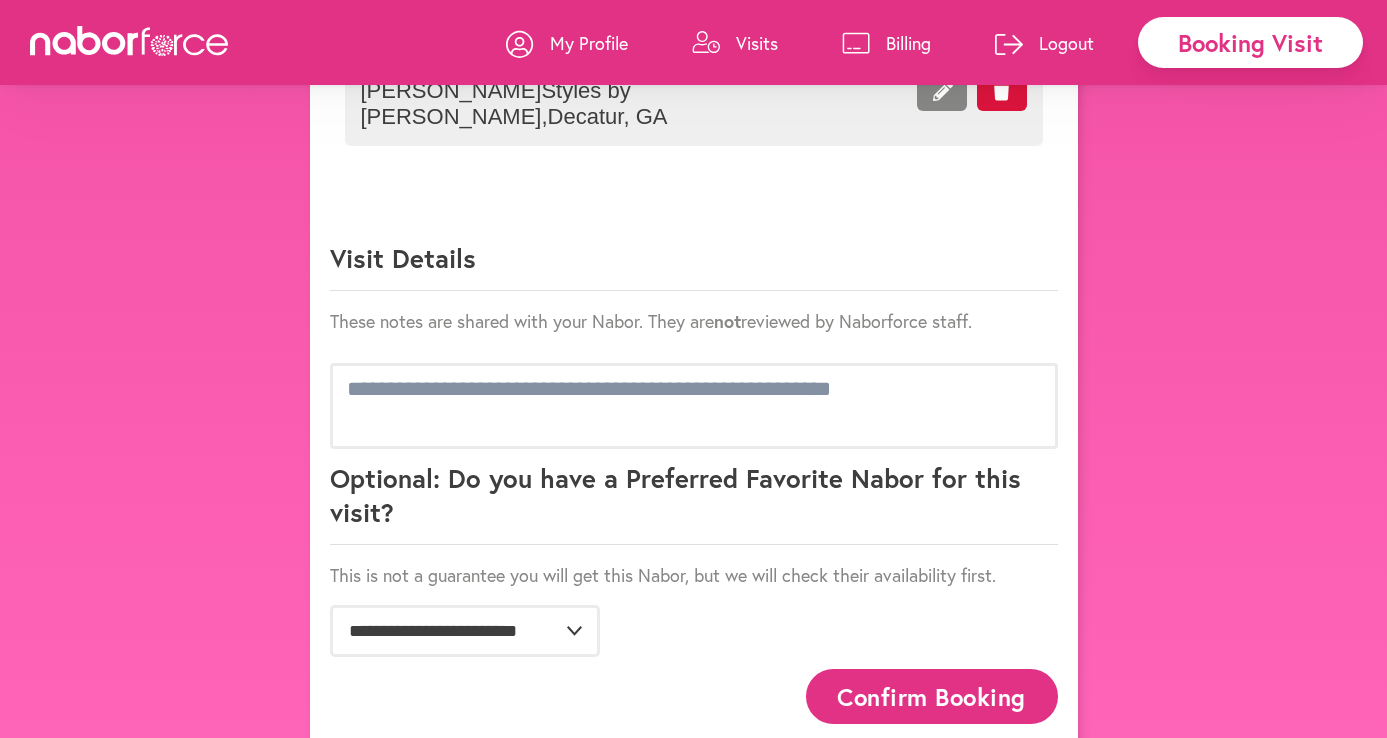scroll, scrollTop: 1344, scrollLeft: 0, axis: vertical 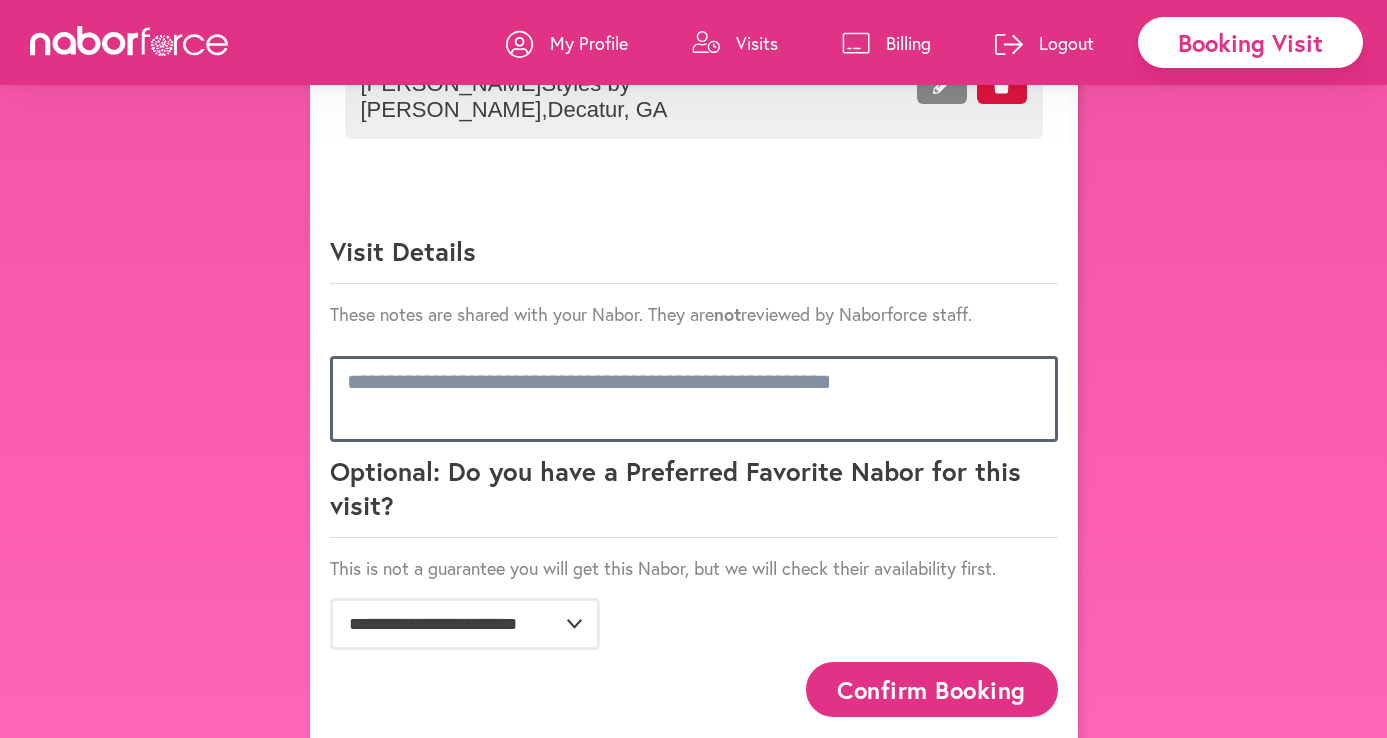 click at bounding box center [694, 399] 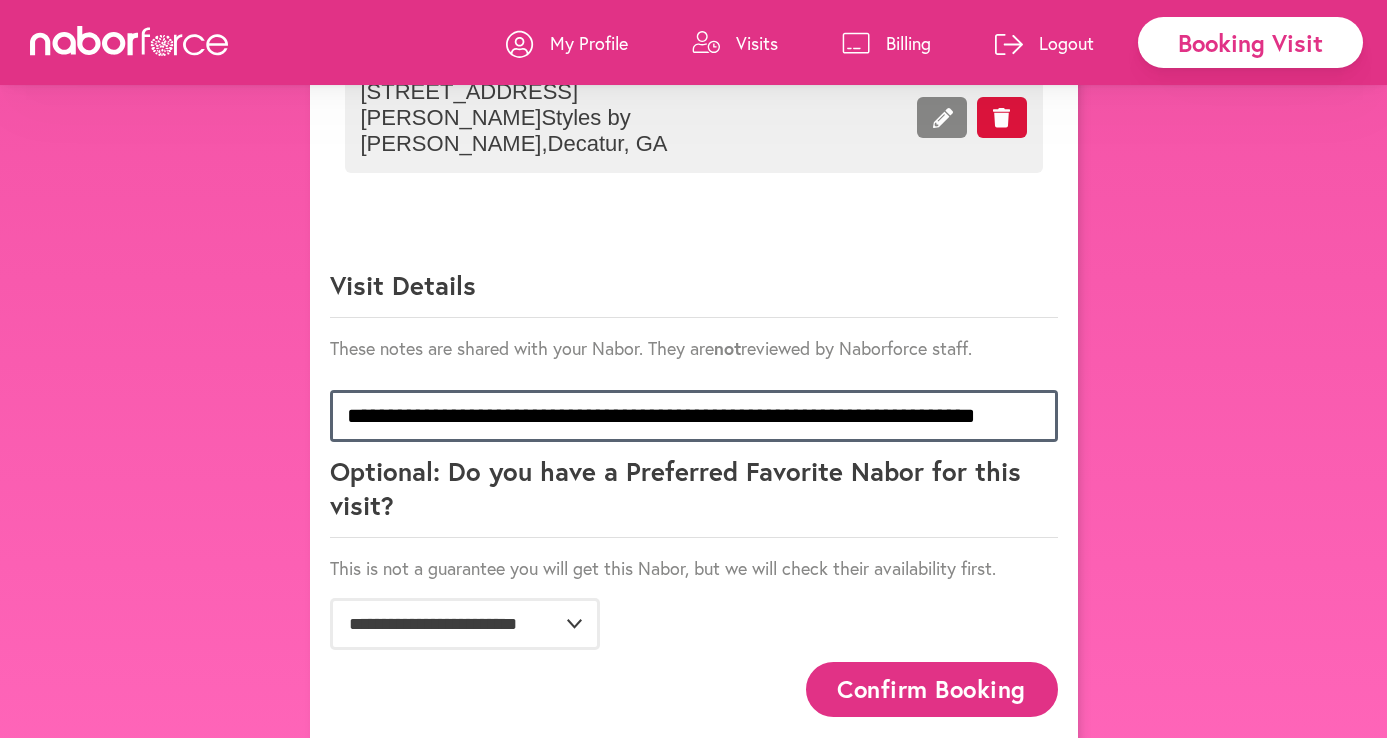 scroll, scrollTop: 1343, scrollLeft: 0, axis: vertical 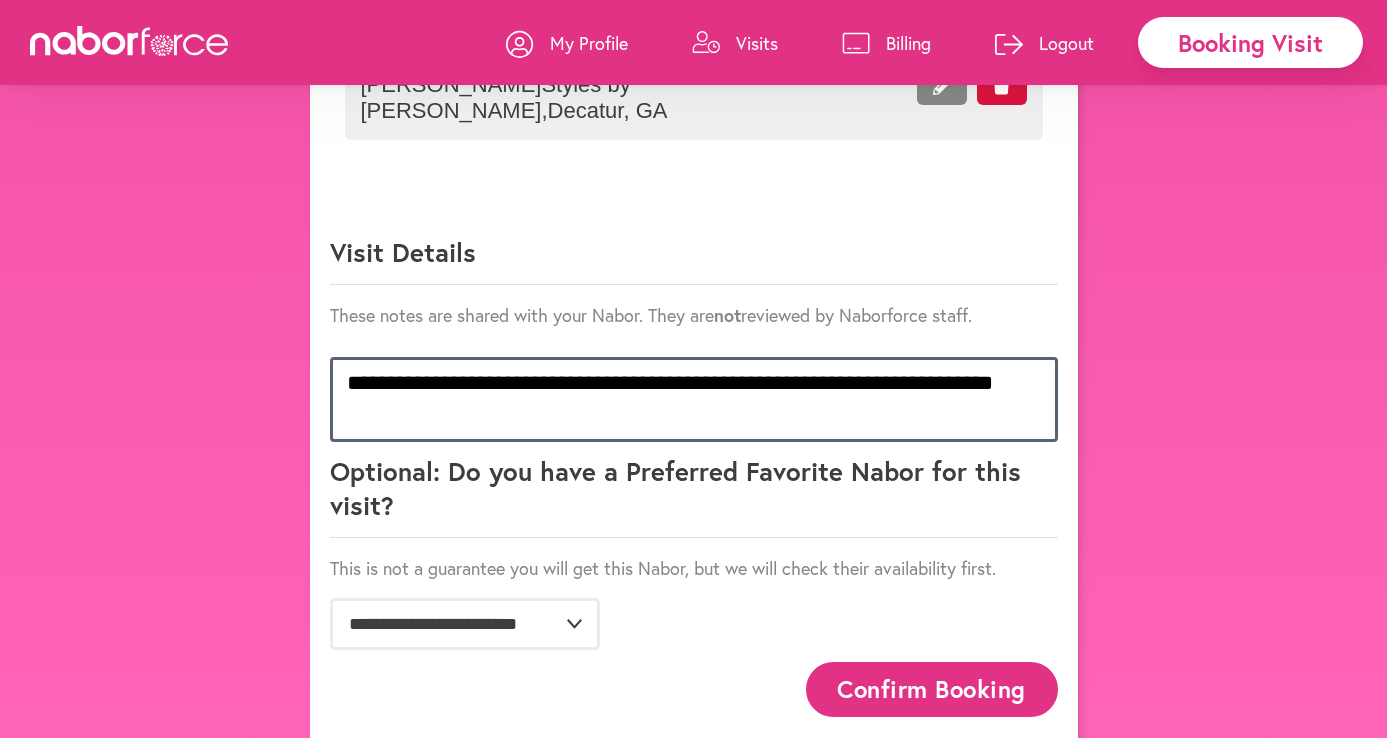 click on "**********" at bounding box center [694, 399] 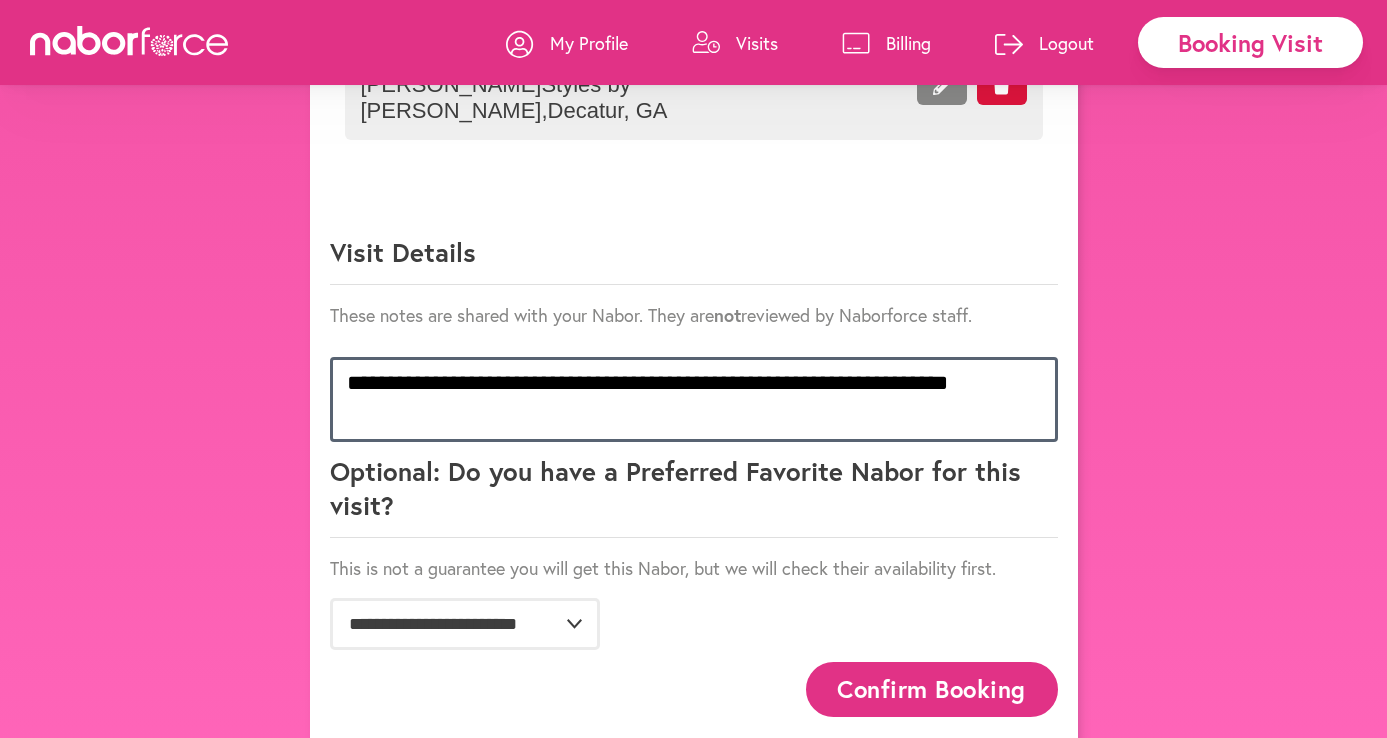 scroll, scrollTop: 1310, scrollLeft: 0, axis: vertical 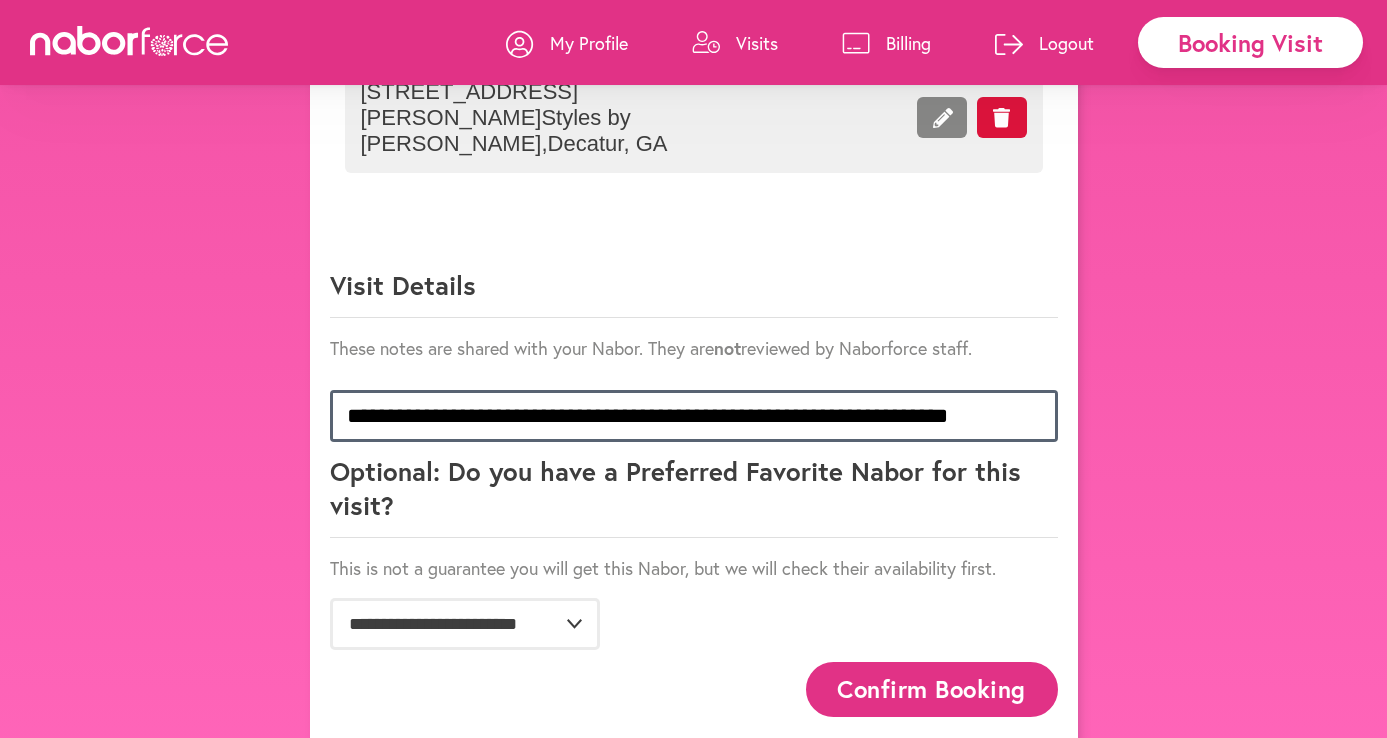 type on "**********" 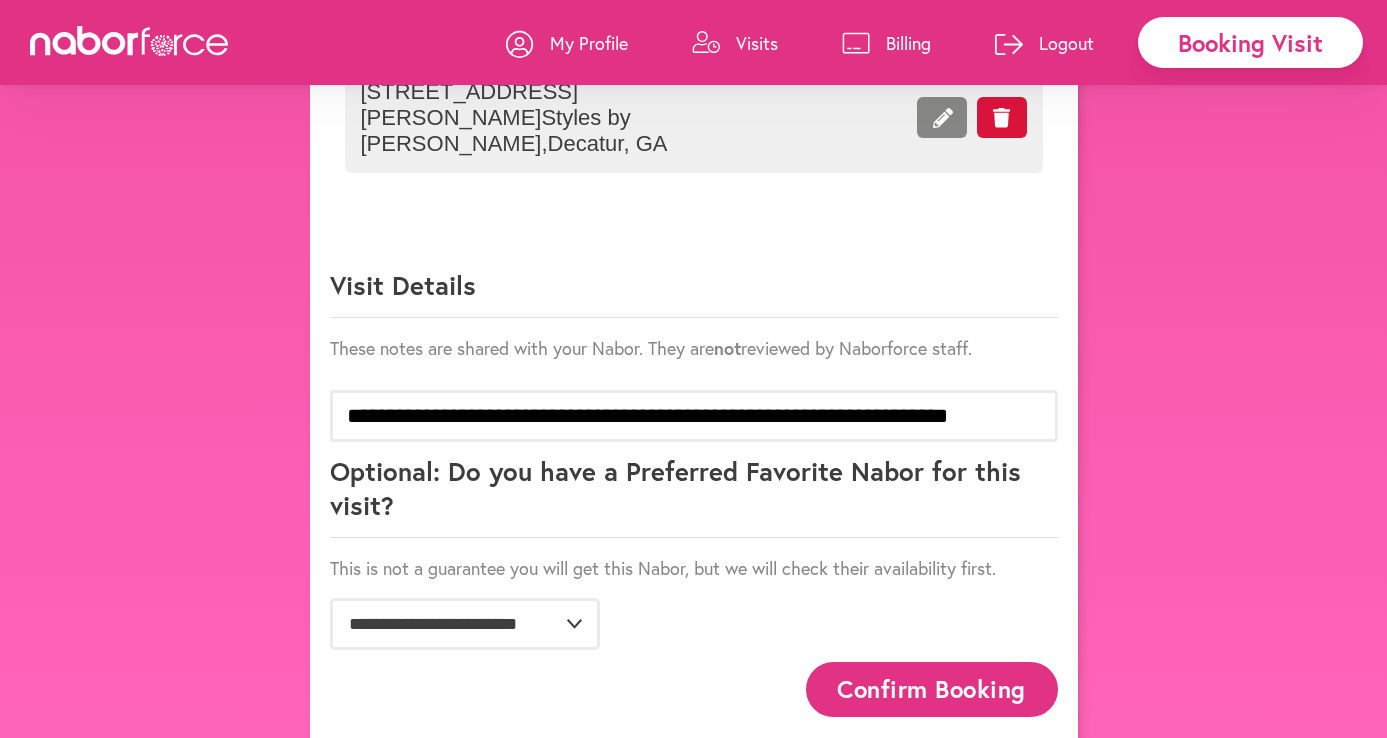 click on "Confirm Booking" at bounding box center (932, 689) 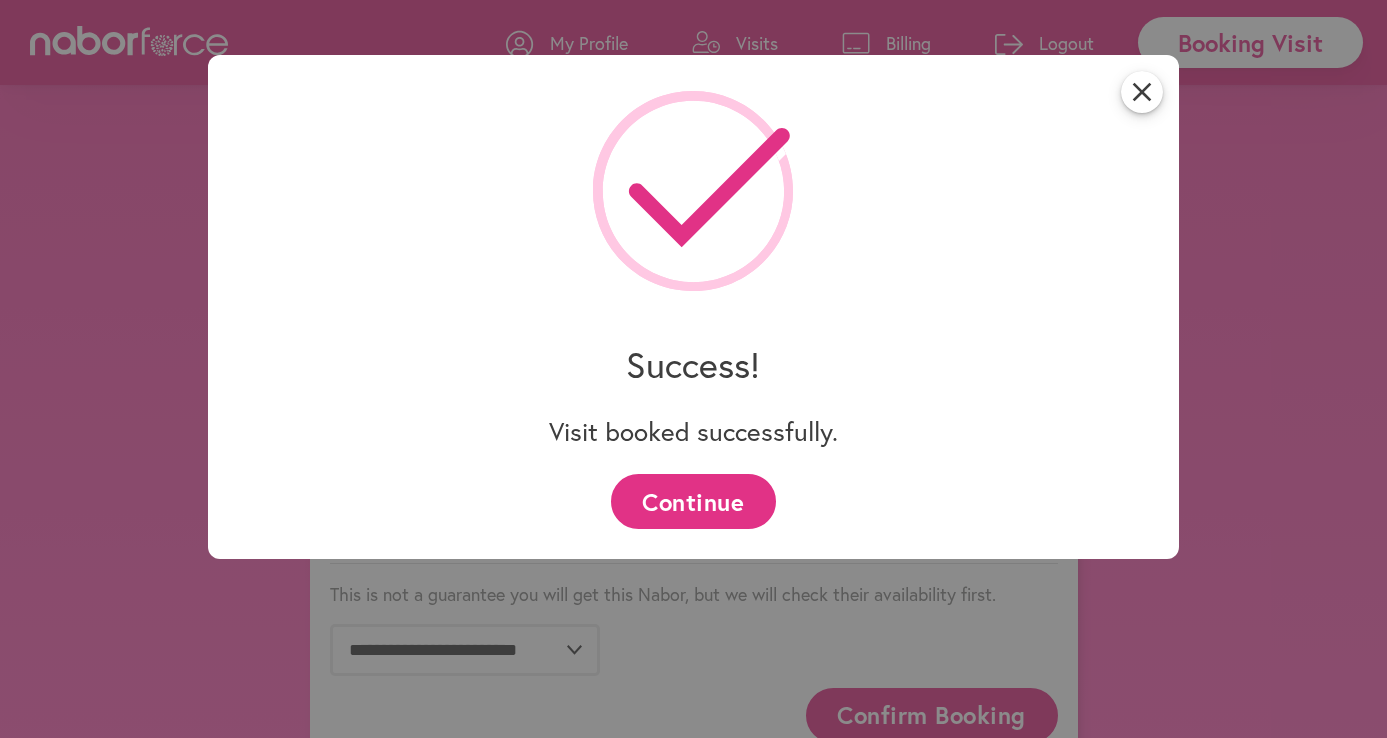 scroll, scrollTop: 1310, scrollLeft: 0, axis: vertical 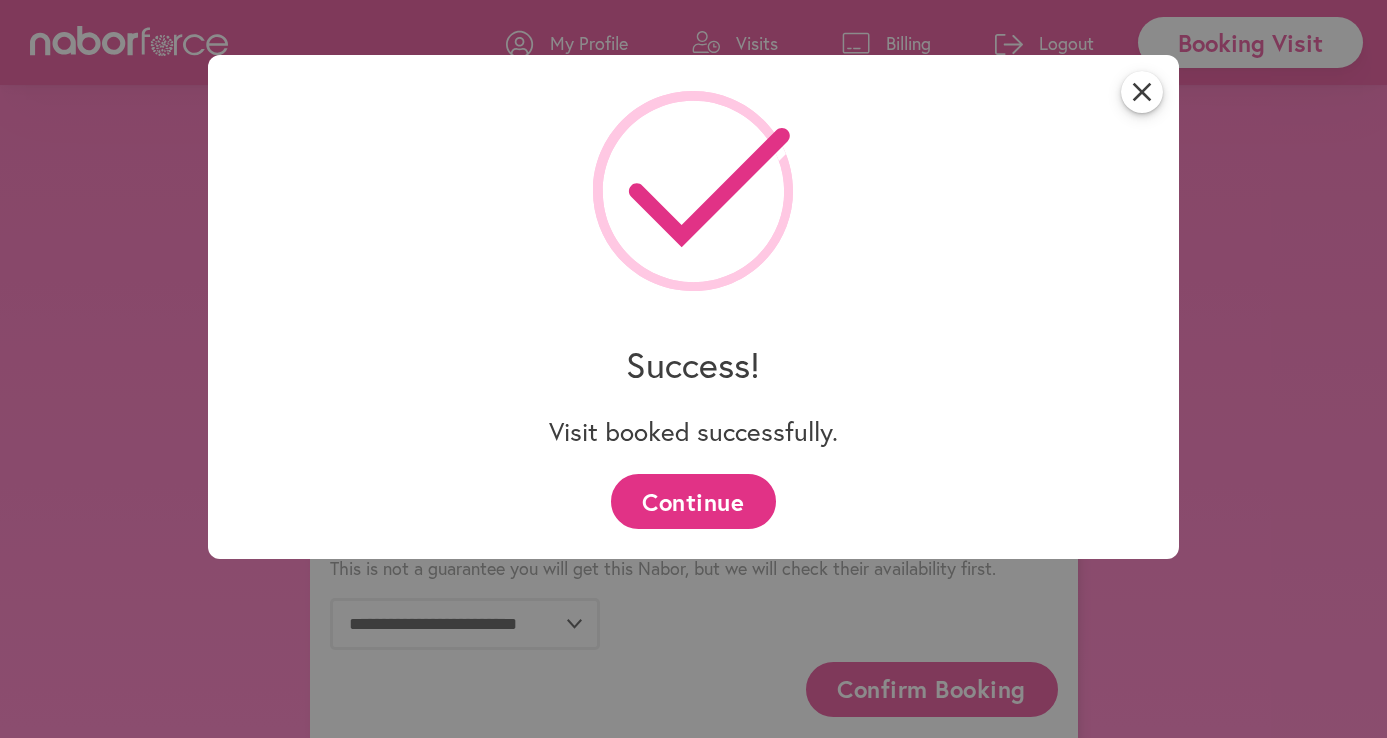 click on "Continue" at bounding box center (693, 501) 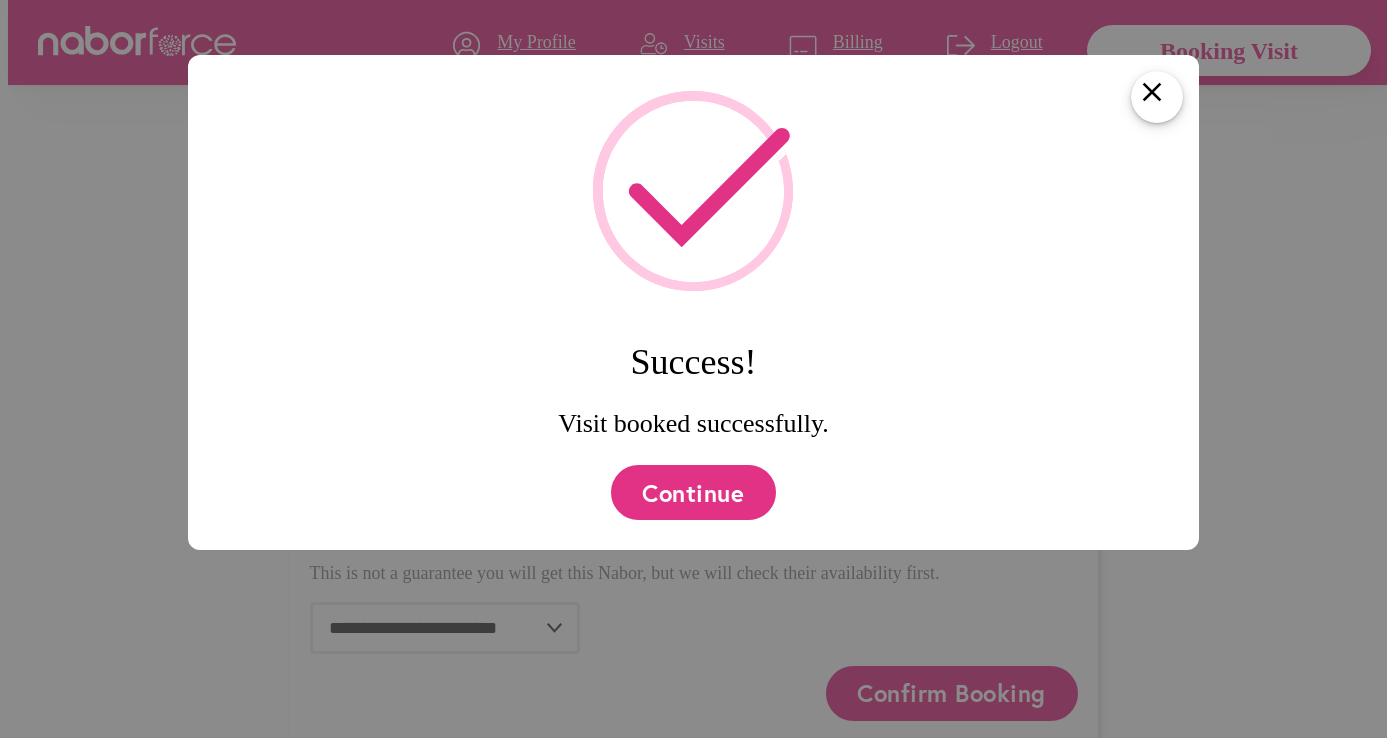 scroll, scrollTop: 0, scrollLeft: 0, axis: both 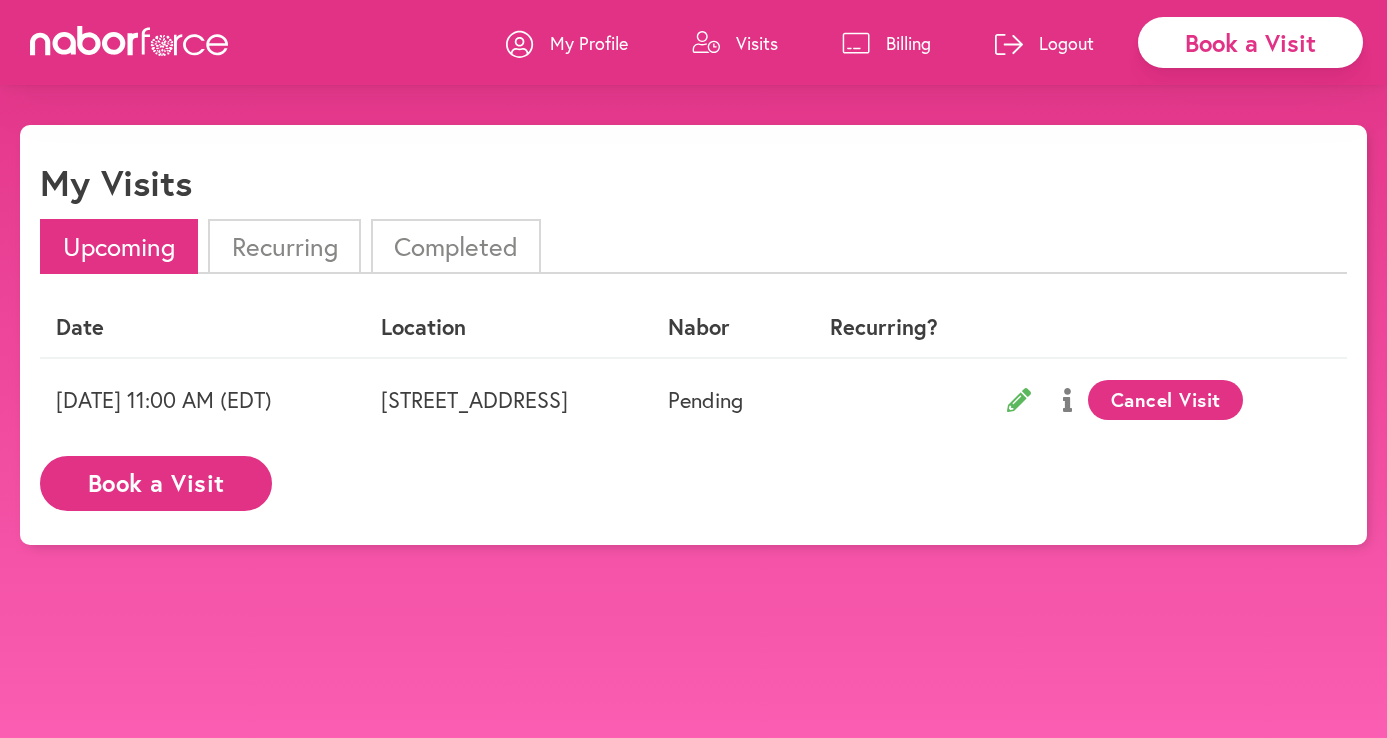 click on "Logout" at bounding box center [1066, 43] 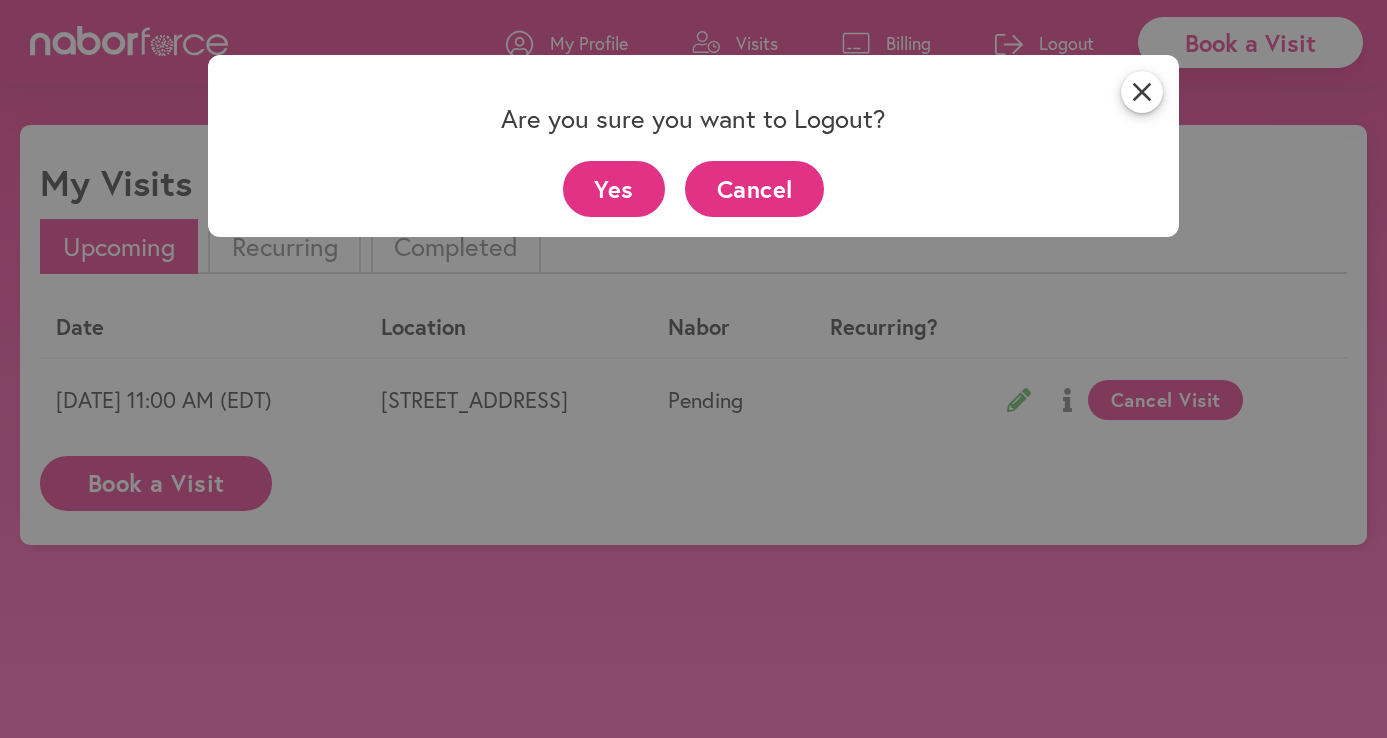 click on "Yes" at bounding box center (614, 188) 